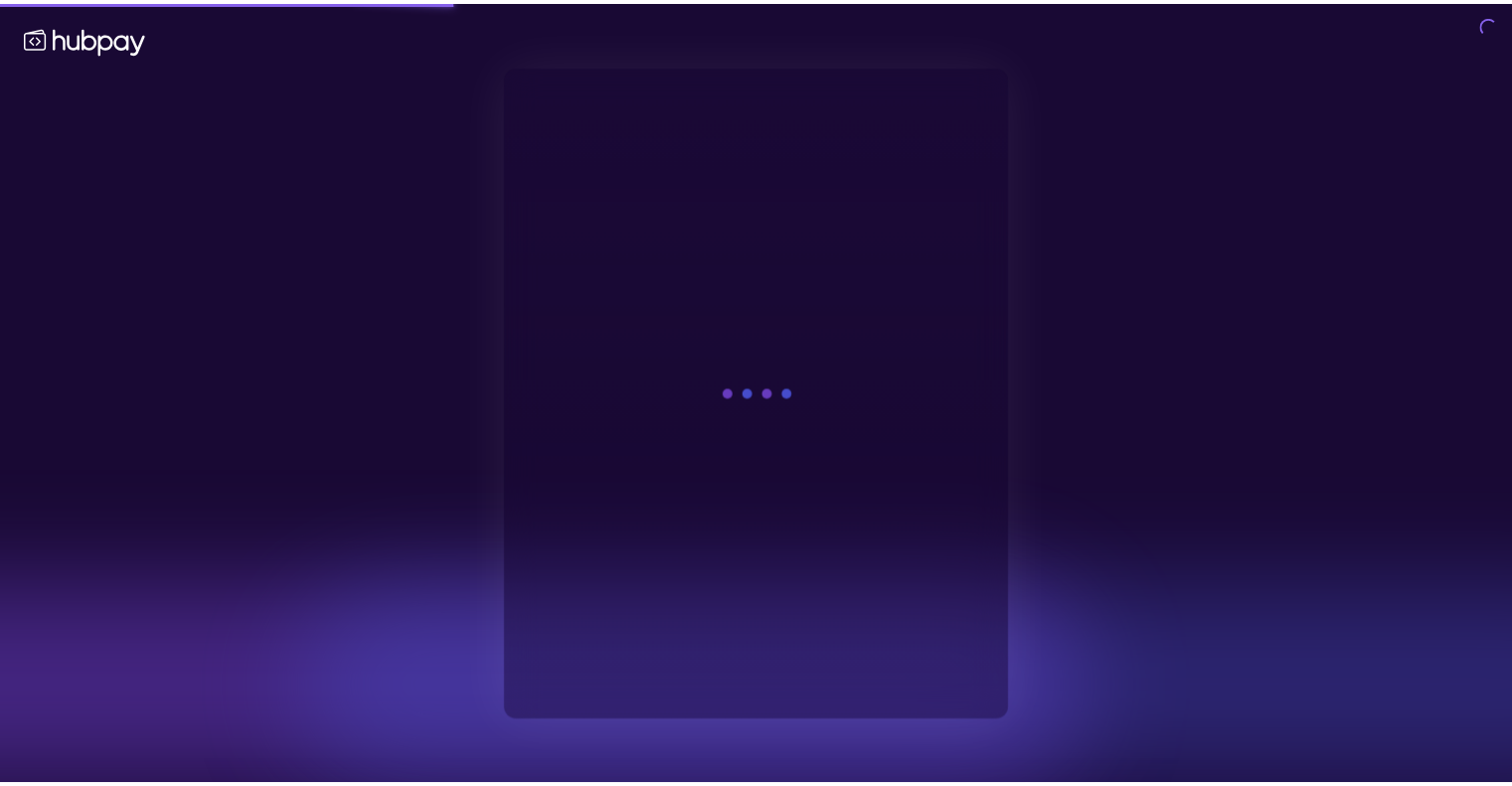 scroll, scrollTop: 0, scrollLeft: 0, axis: both 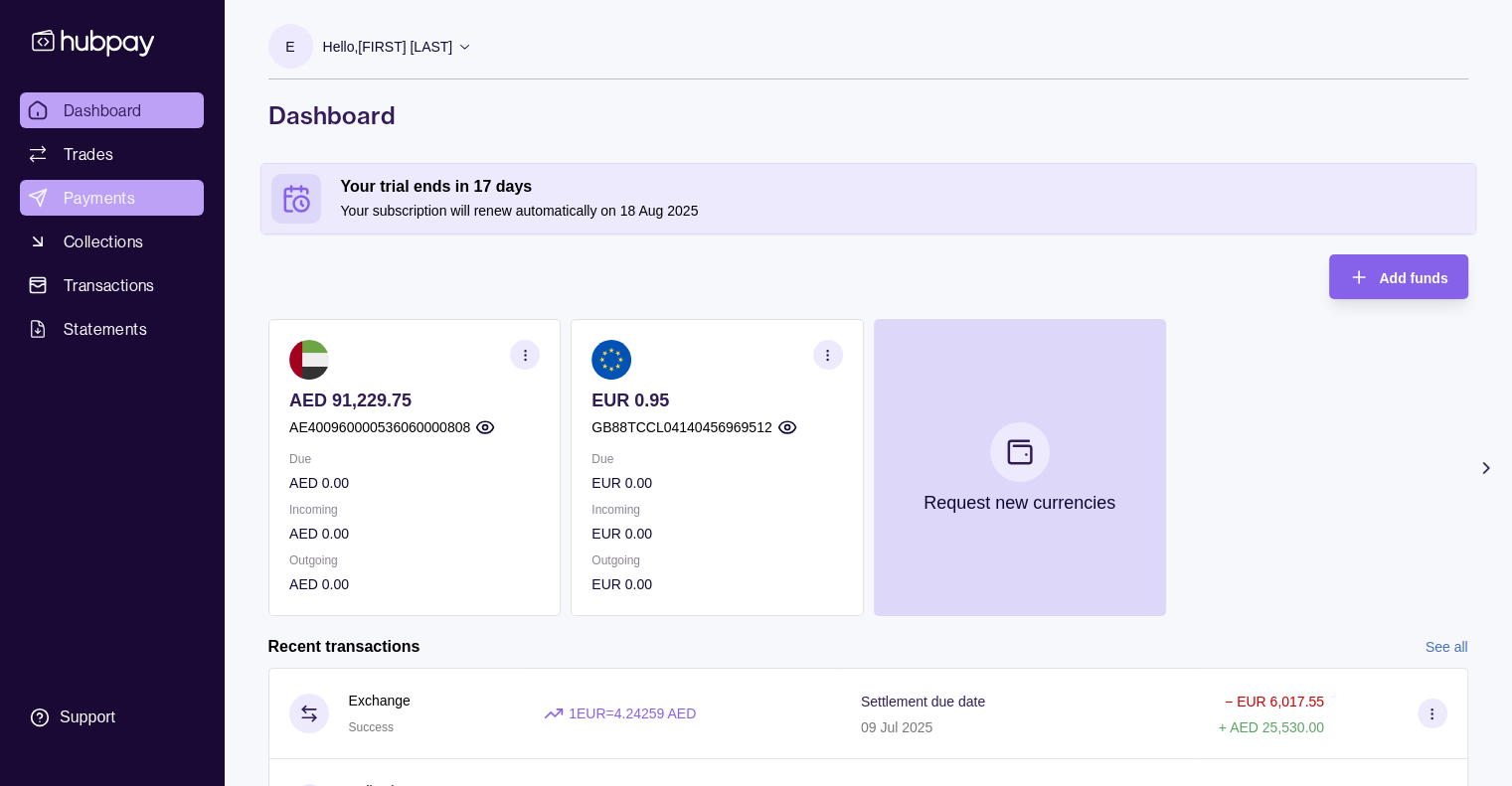 click on "Payments" at bounding box center [99, 198] 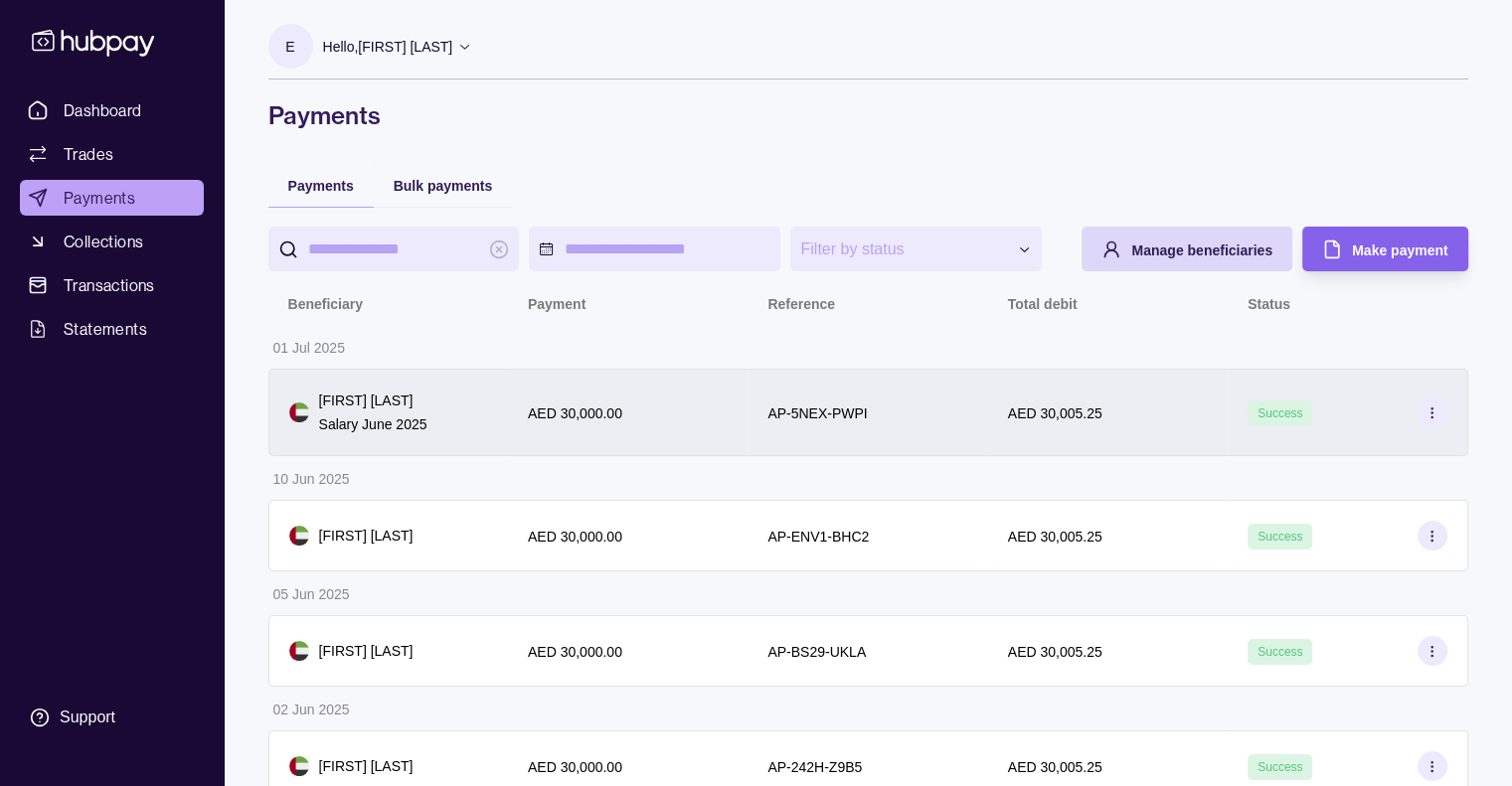 click 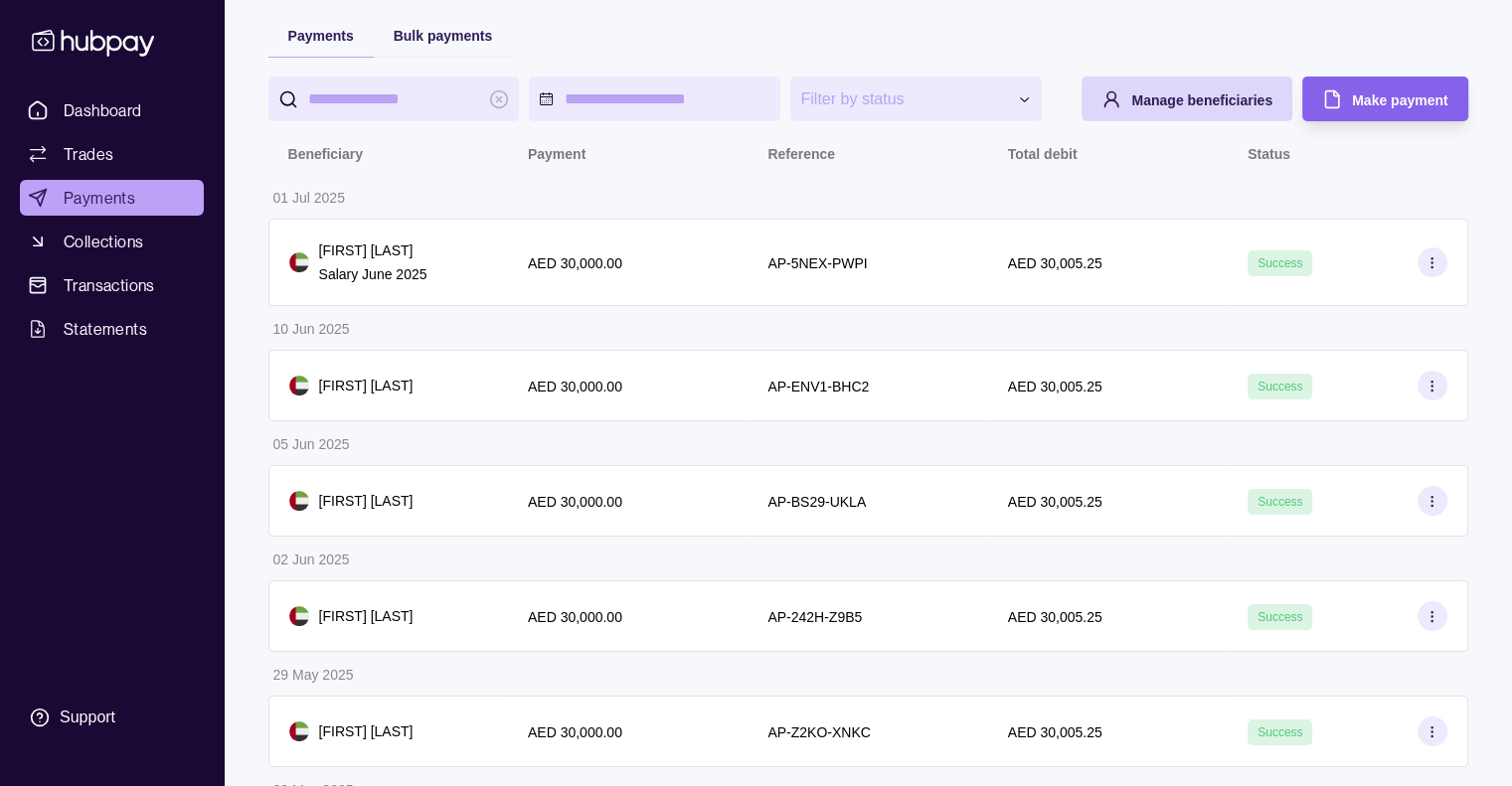 scroll, scrollTop: 179, scrollLeft: 0, axis: vertical 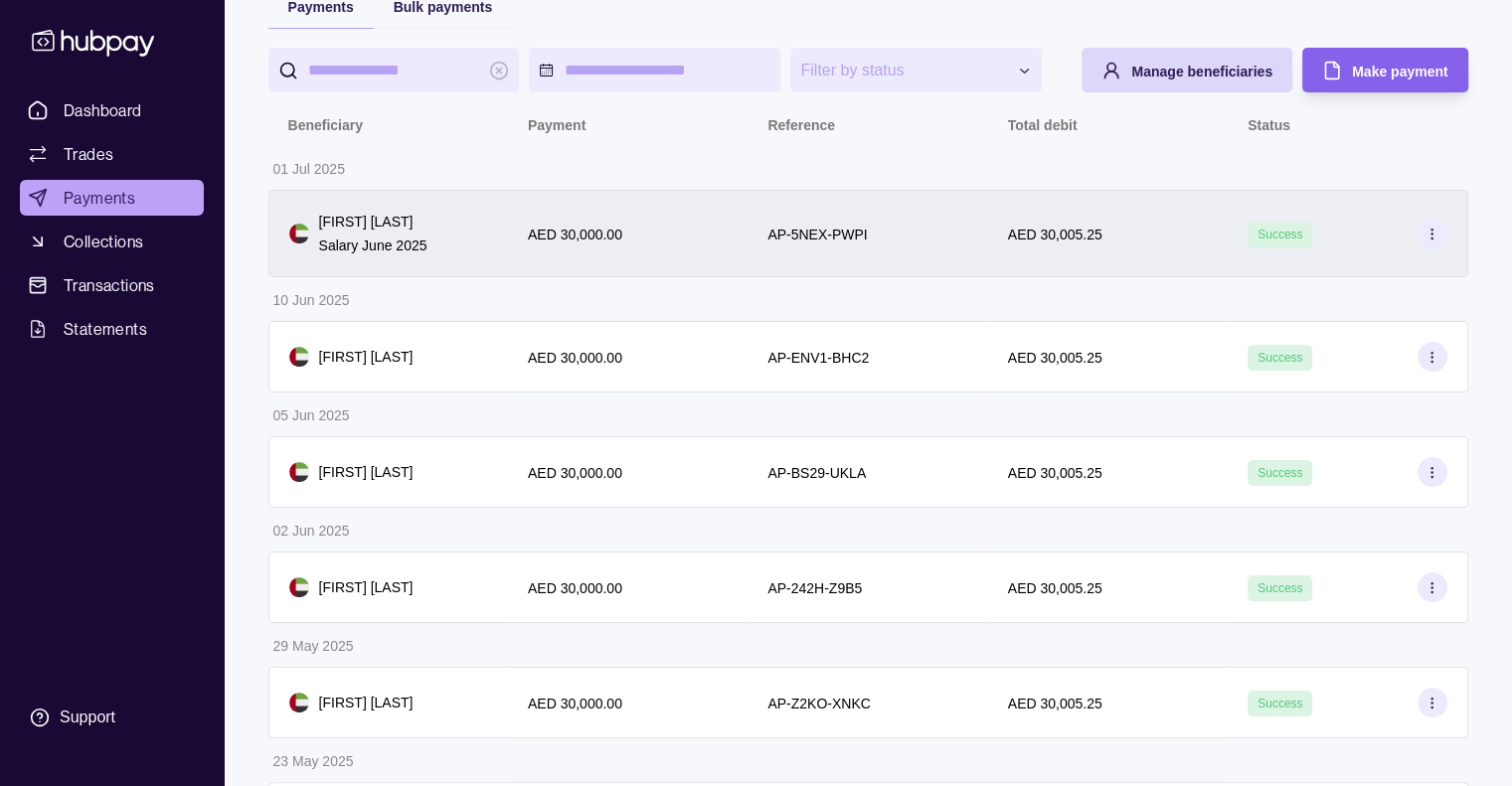 click 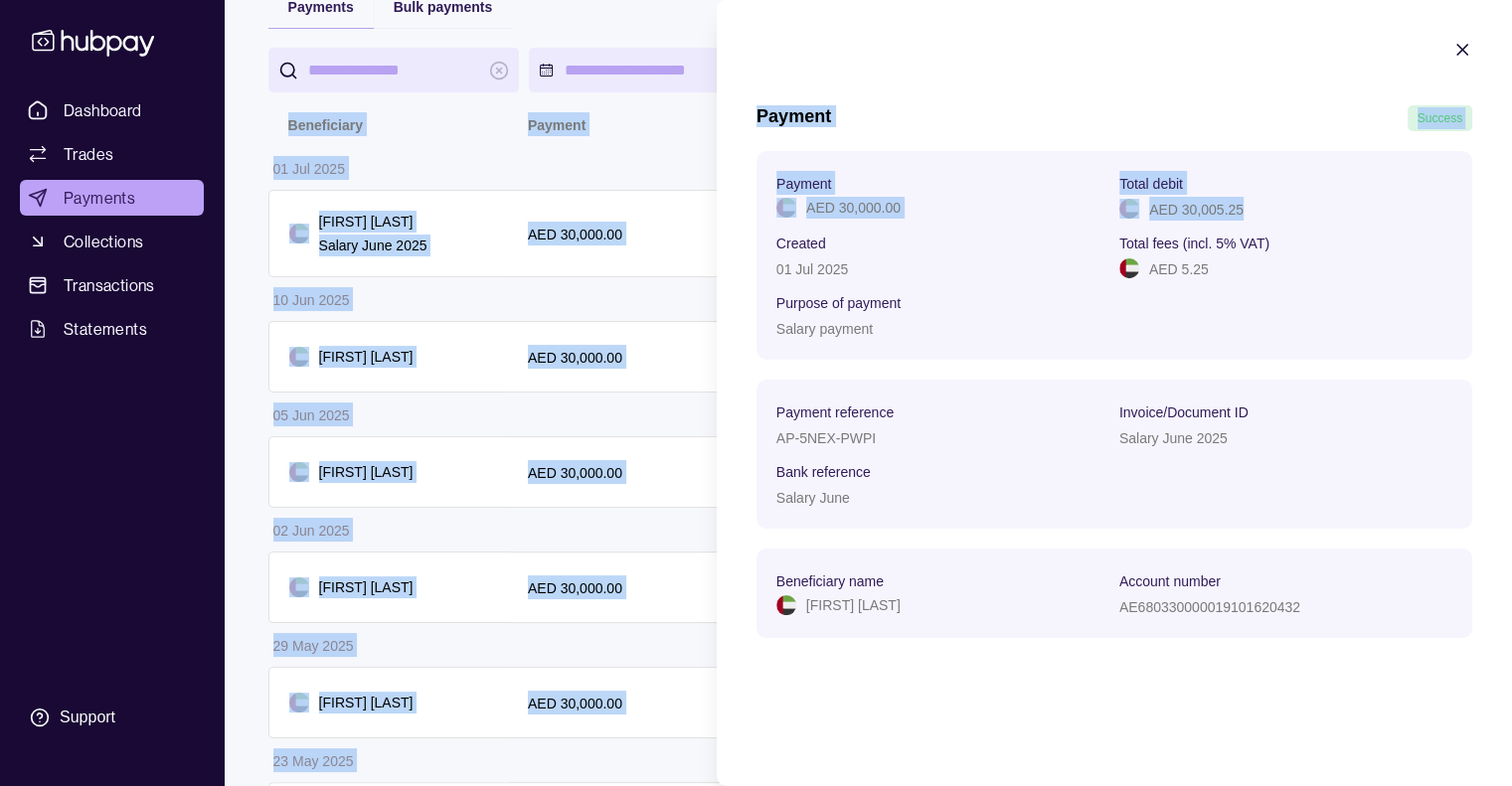 drag, startPoint x: 1511, startPoint y: 215, endPoint x: 1526, endPoint y: 320, distance: 106.06602 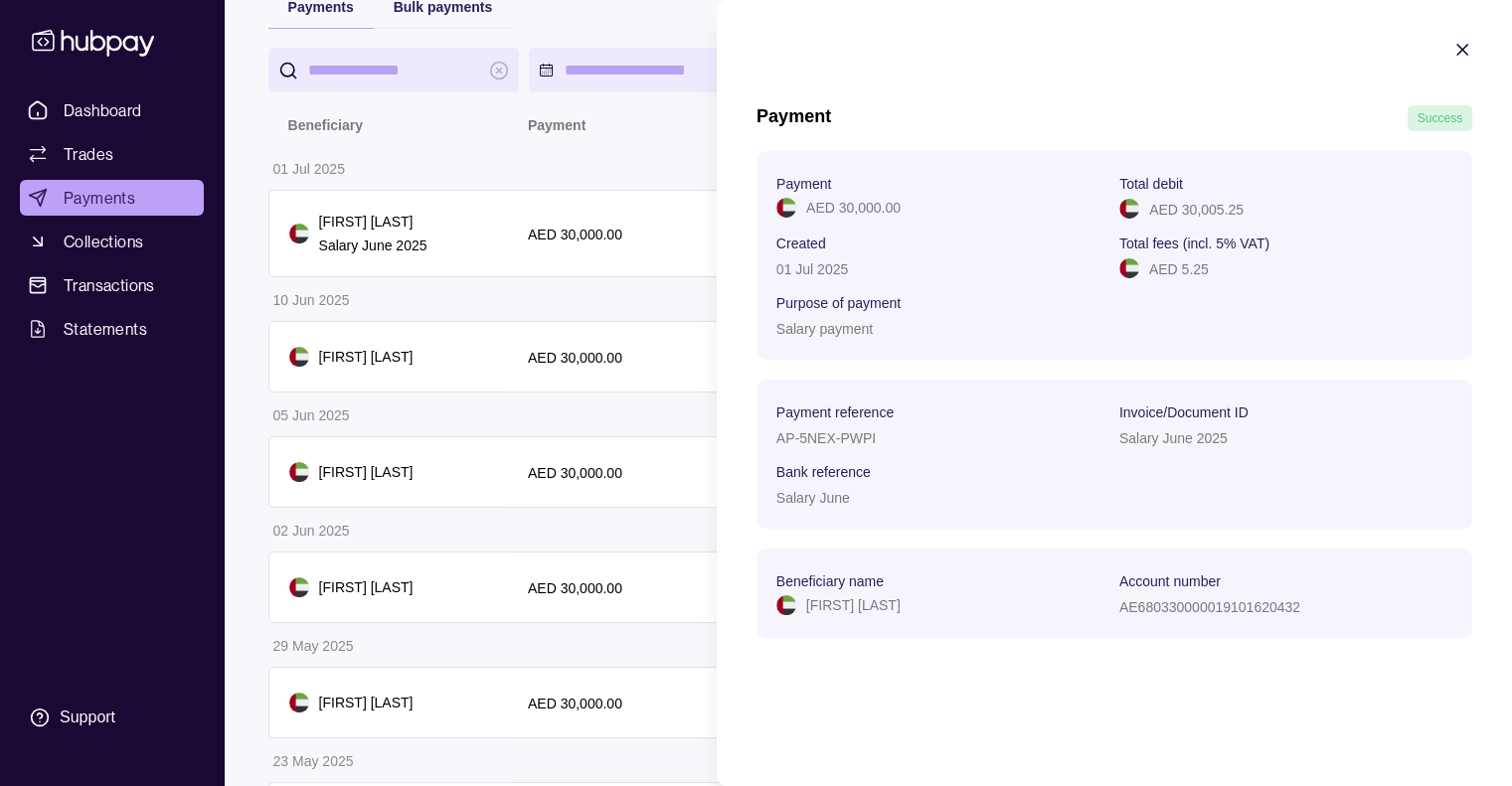 click on "Payment AED 30,000.00 Total debit AED 30,005.25 Created 01 Jul 2025 Total fees (incl. 5% VAT) AED 5.25 Purpose of payment Salary payment Payment reference AP-5NEX-PWPI Invoice/Document ID Salary June 2025 Bank reference Salary June Beneficiary name [FIRST] [LAST] Account number AE680330000019101620432 Approve payment Decline payment Confirm payment" at bounding box center [1114, 404] 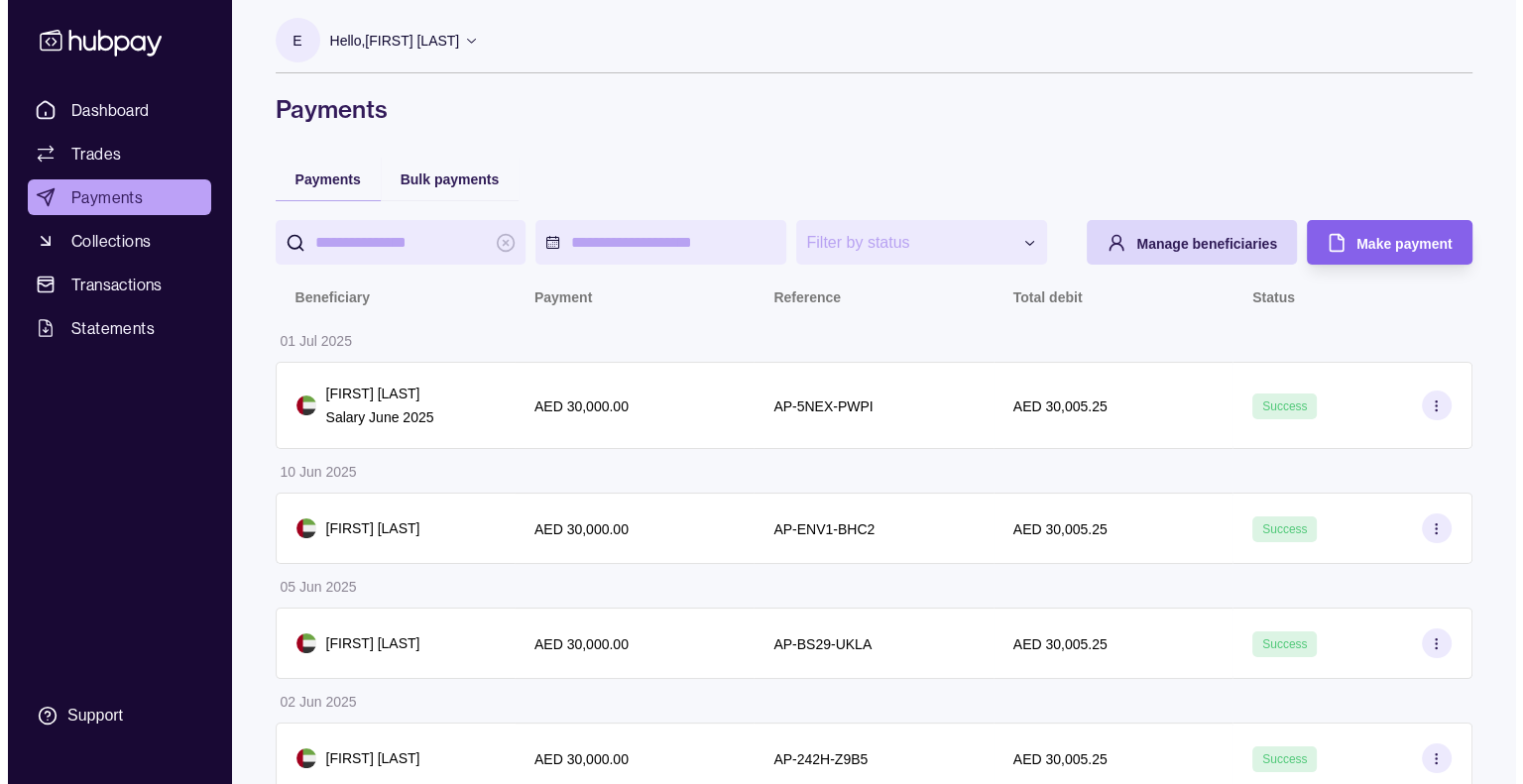 scroll, scrollTop: 0, scrollLeft: 0, axis: both 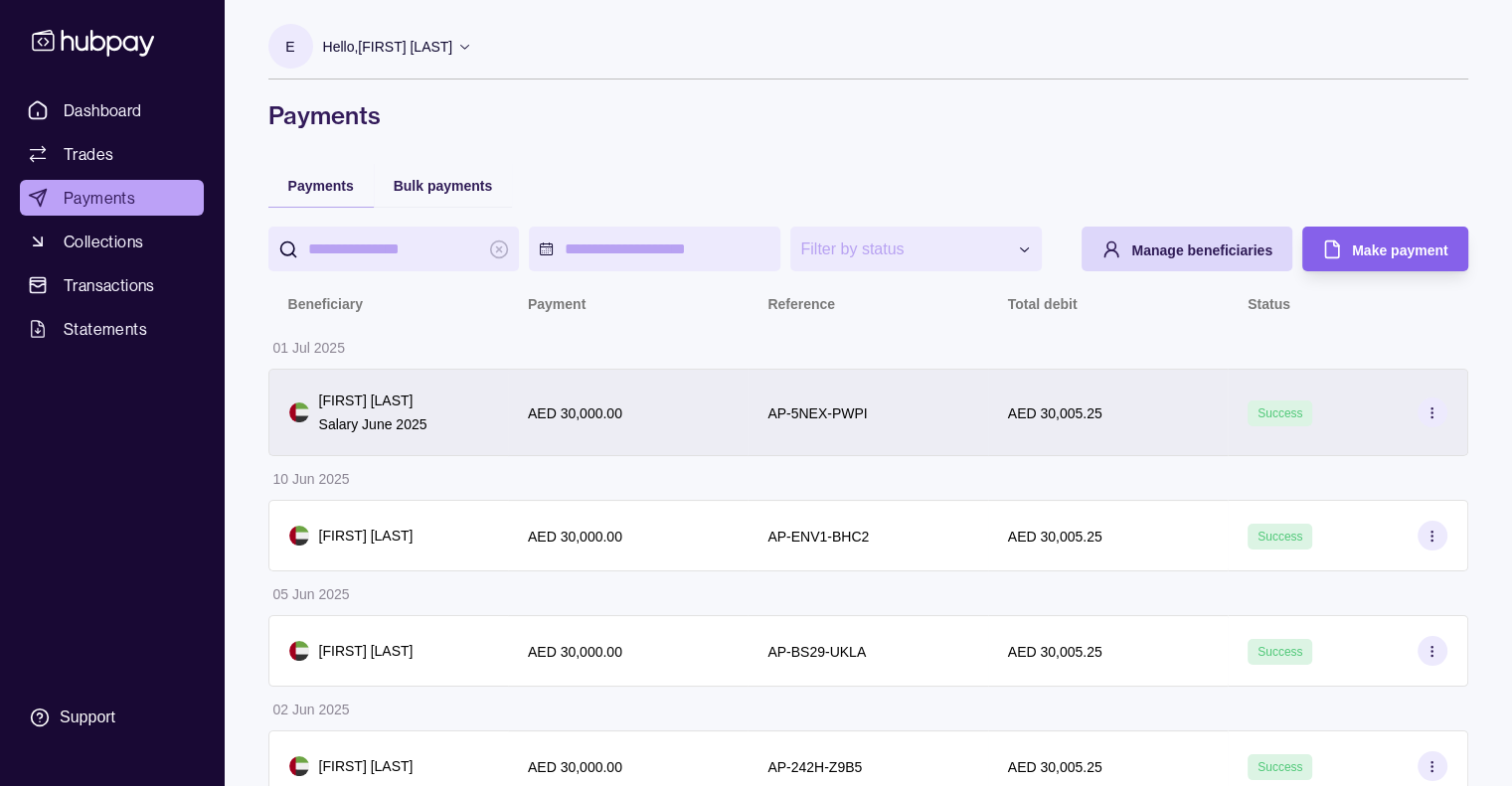 click on "AED 30,005.25" at bounding box center (1107, 412) 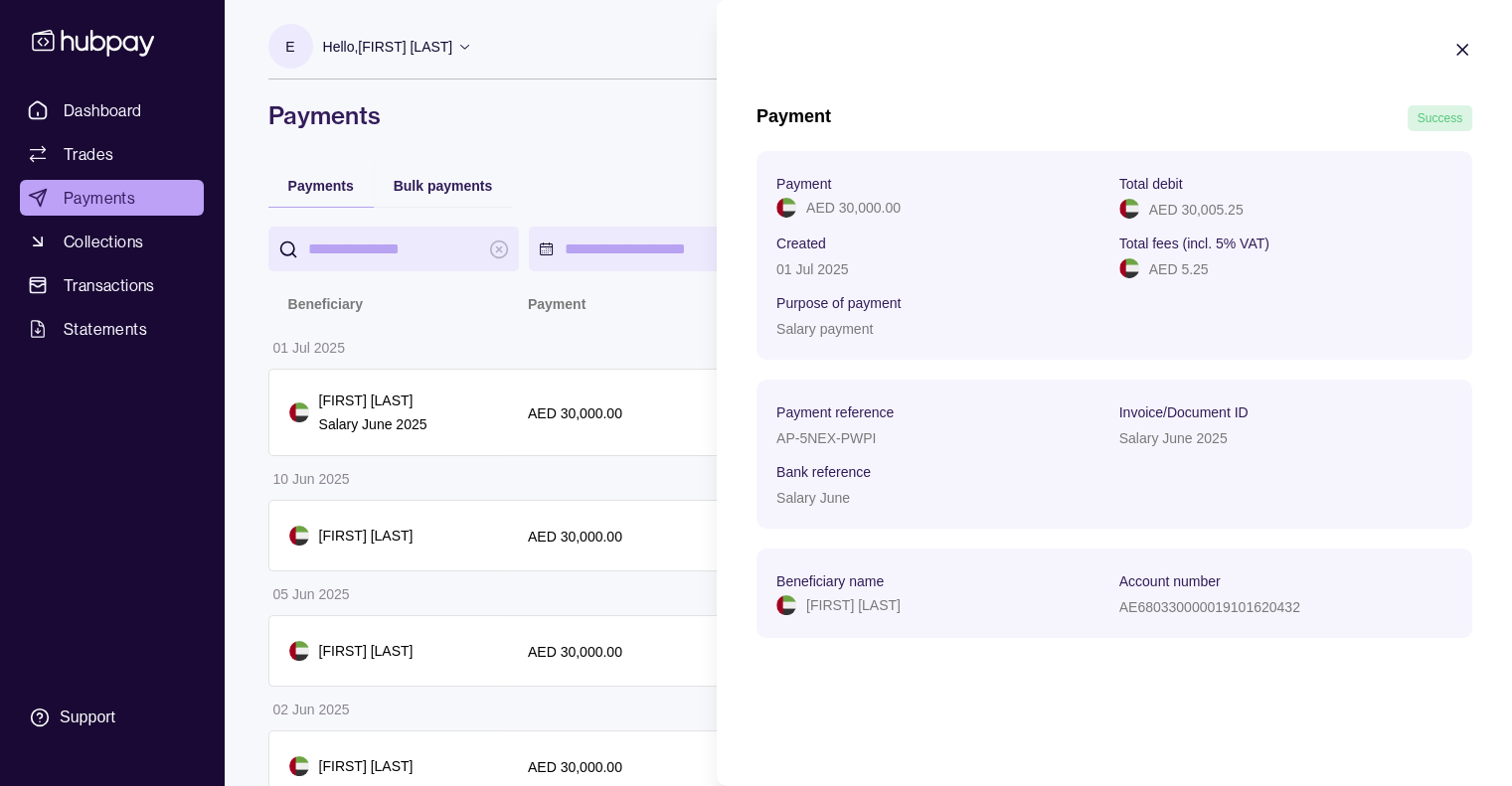 click on "**********" at bounding box center (756, 526) 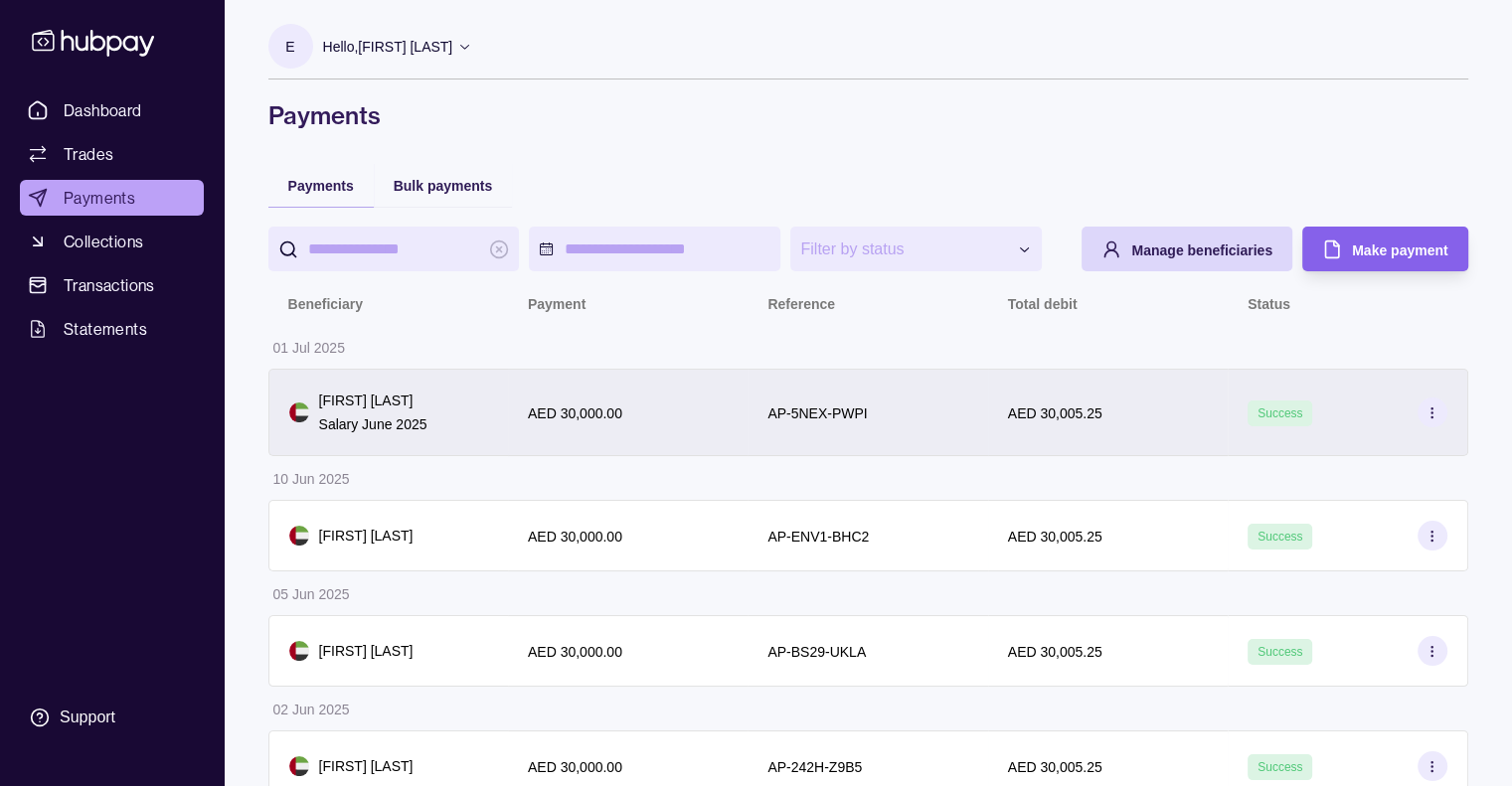 click on "AED 30,000.00" at bounding box center [627, 412] 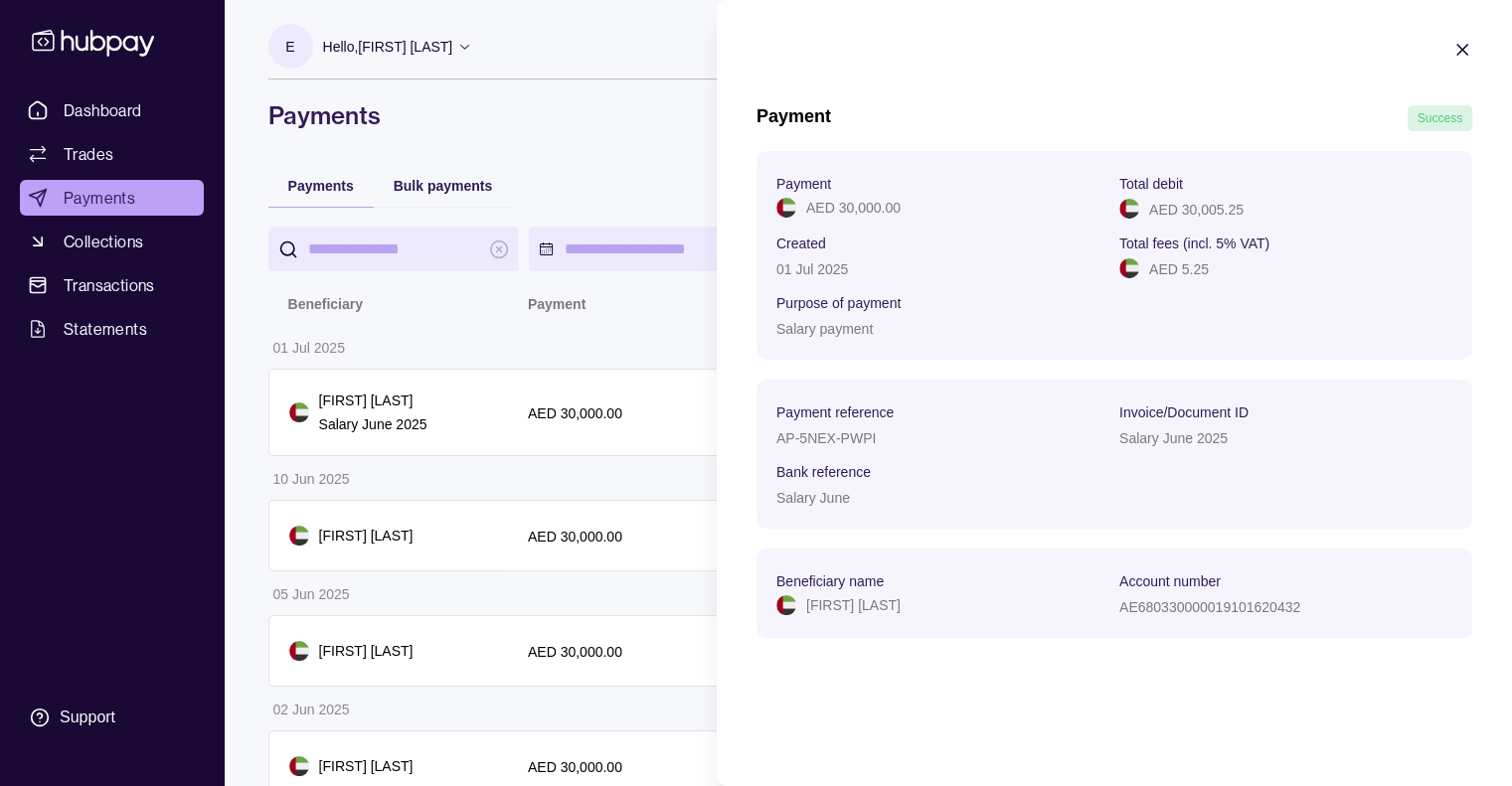 click on "Payment Success Payment AED 30,000.00 Total debit AED 30,005.25 Created 01 Jul 2025 Total fees (incl. 5% VAT) AED 5.25 Purpose of payment Salary payment Payment reference AP-5NEX-PWPI Invoice/Document ID Salary June 2025 Bank reference Salary June Beneficiary name [FIRST] [LAST] Account number AE680330000019101620432 Approve payment Decline payment Confirm payment" at bounding box center (1114, 349) 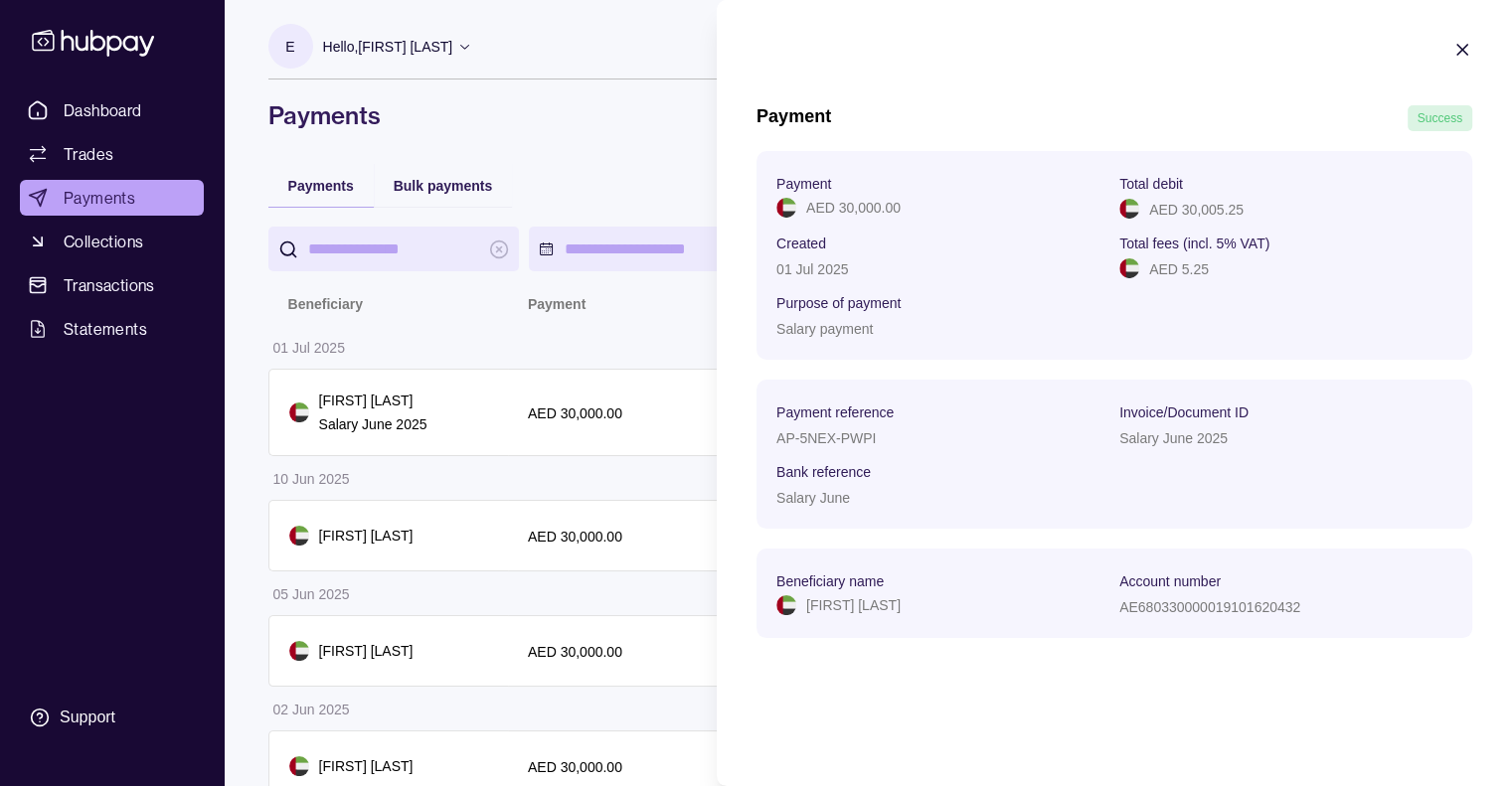 click 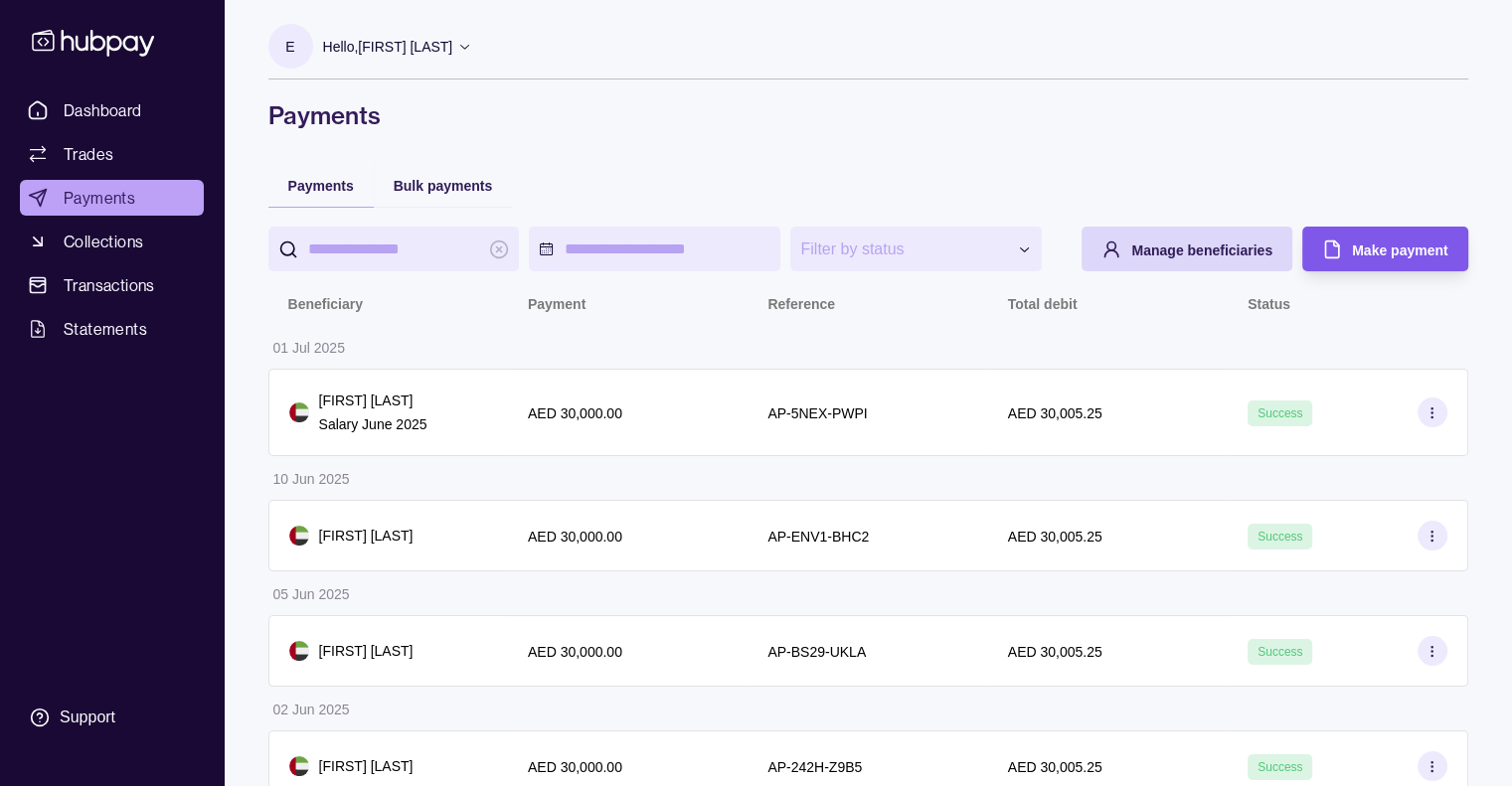 click on "Make payment" at bounding box center [1400, 250] 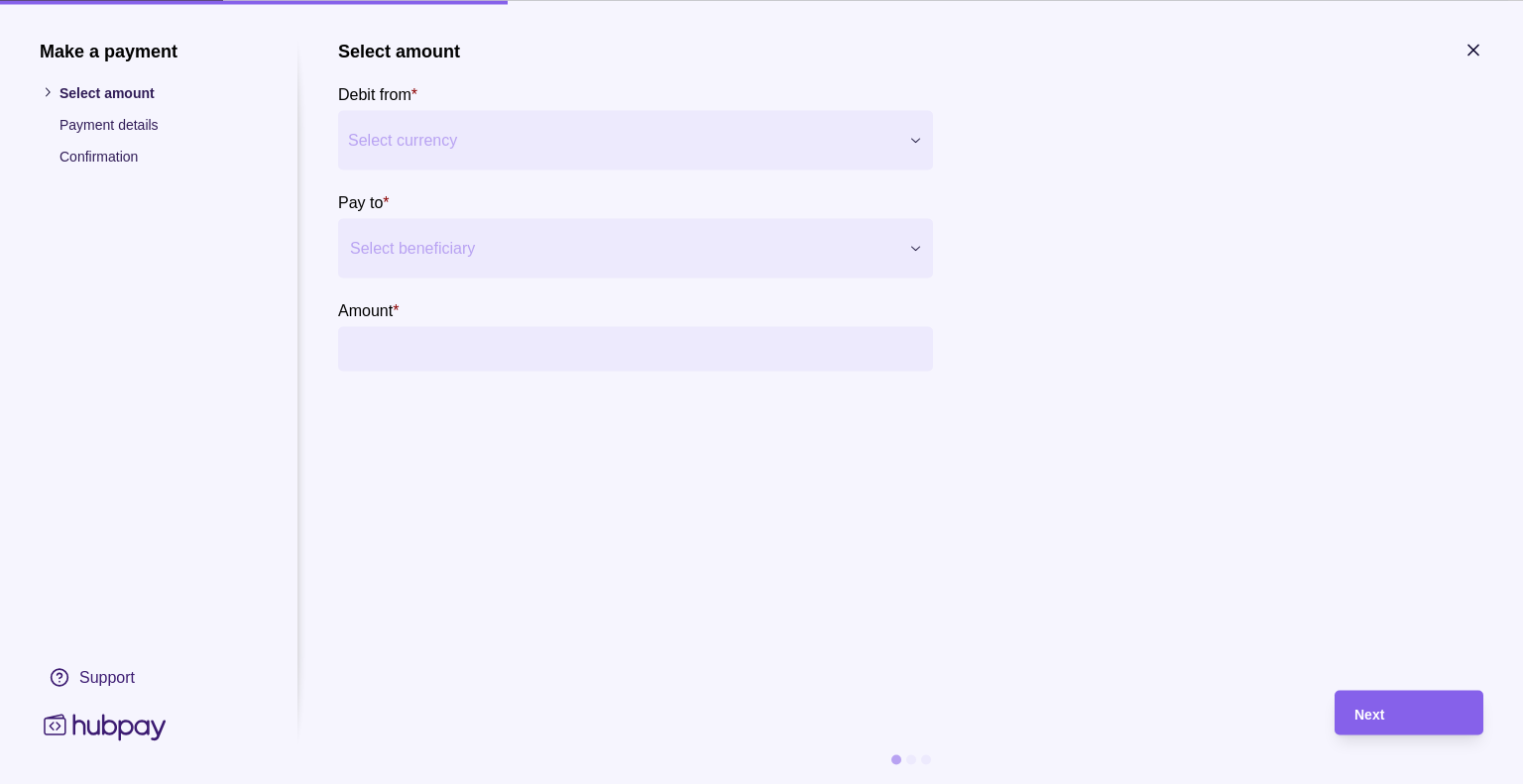 click on "Make a payment Select amount Payment details Confirmation Support Select amount Debit from  * Select currency *** *** Pay to  * Select beneficiary Amount  * Payment method  * Select payment method Fee currency  * Select fee currency Next" at bounding box center (754, 1050) 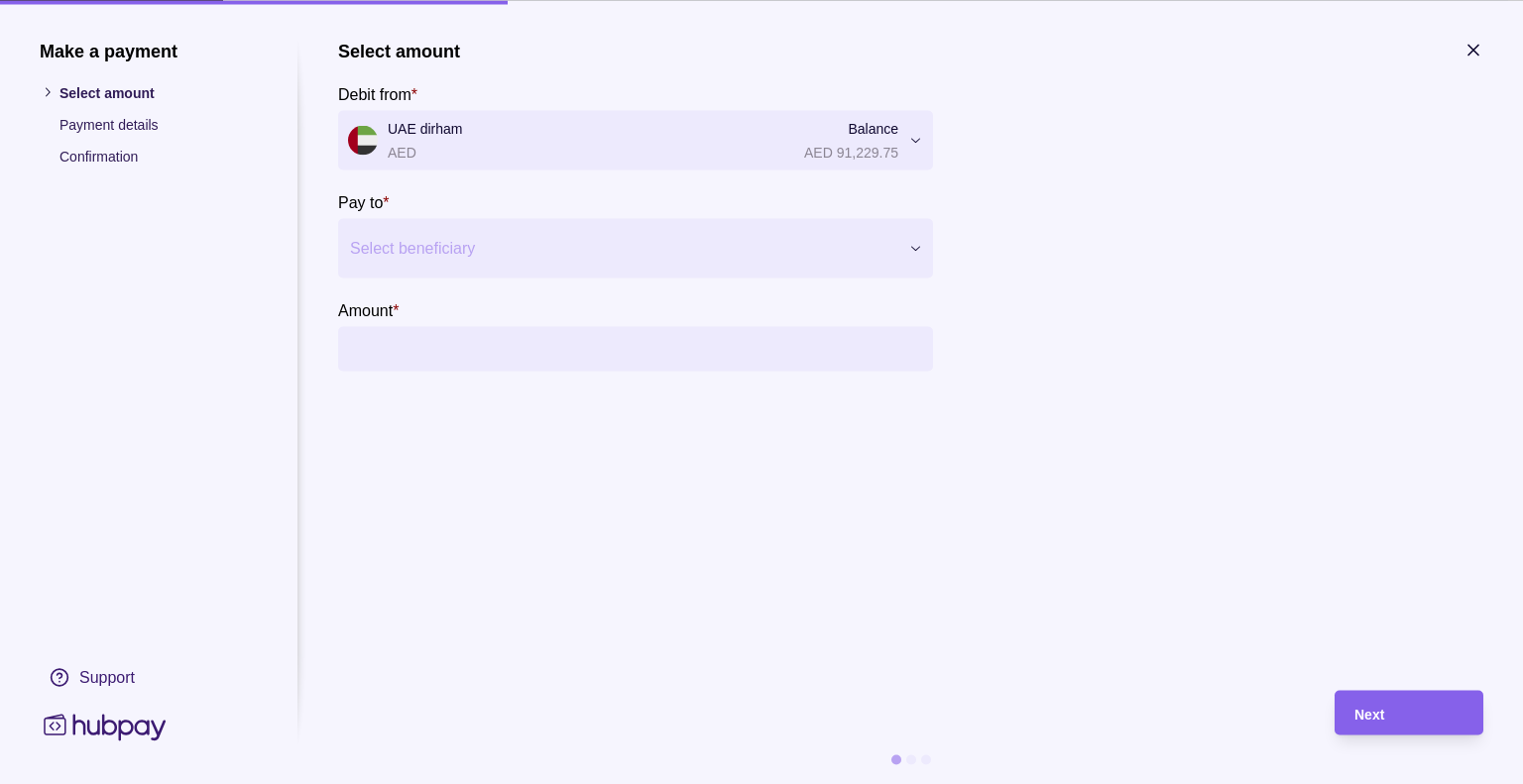 click at bounding box center [623, 248] 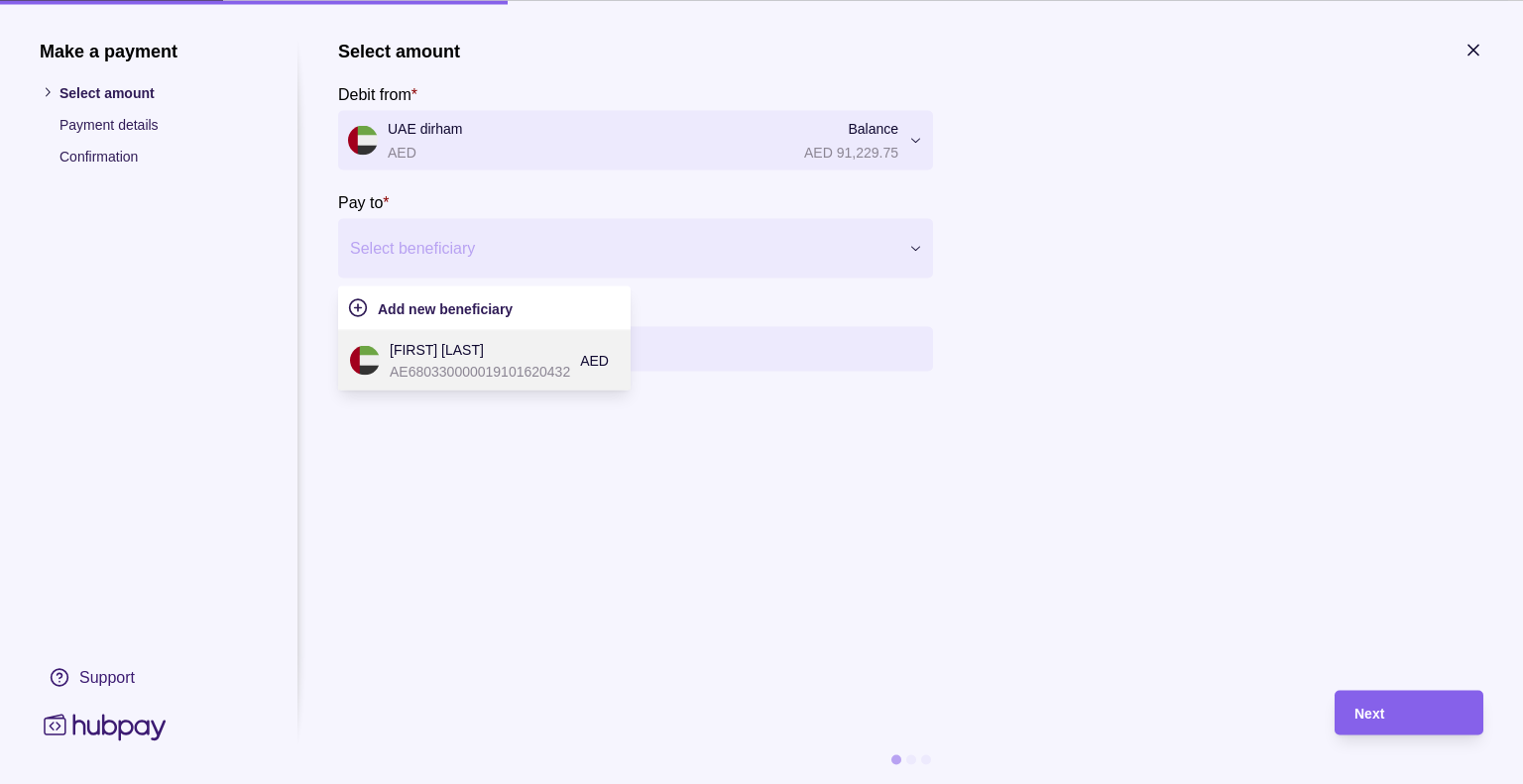 click on "[FIRST] [LAST]" at bounding box center (480, 349) 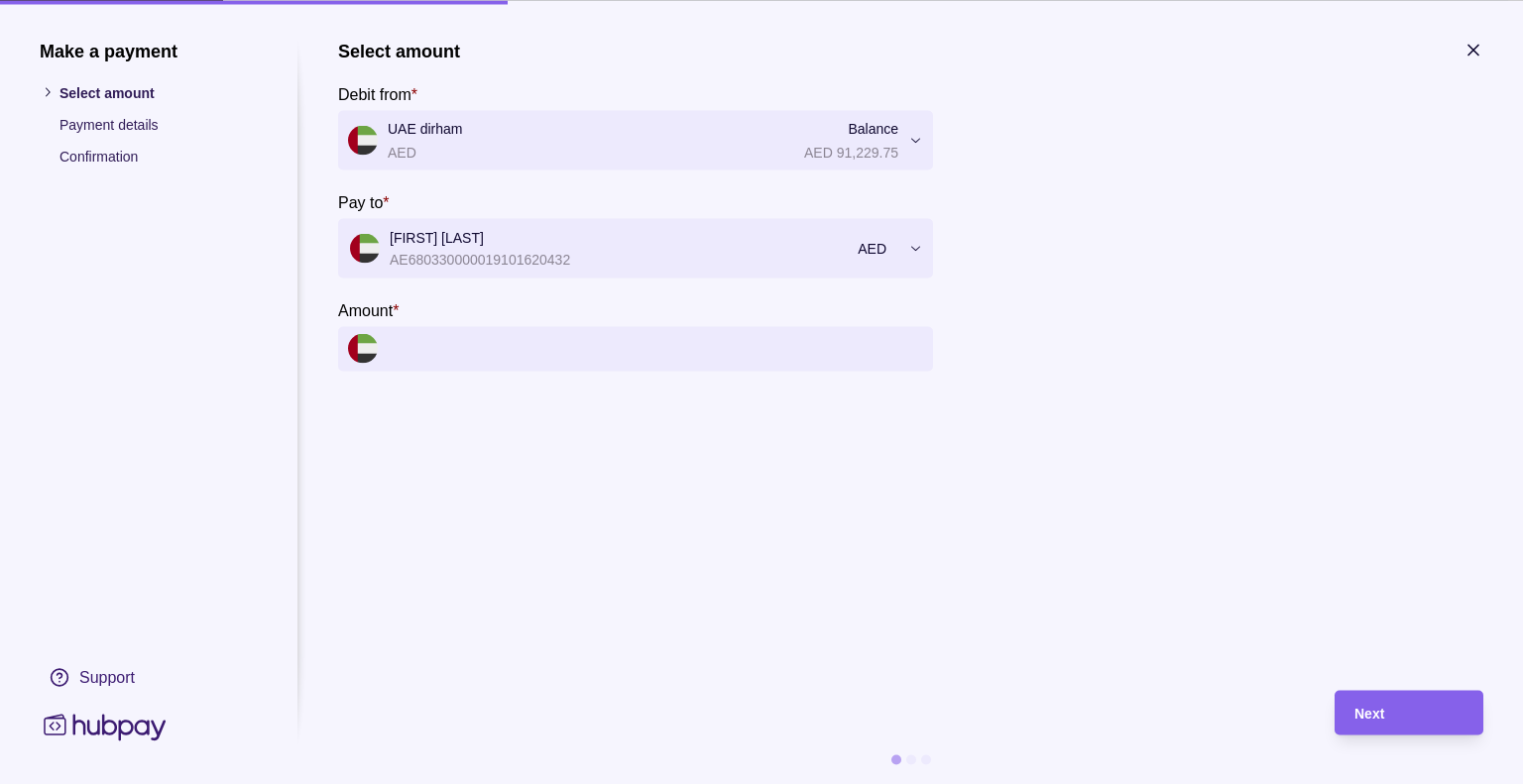 click on "Amount  *" at bounding box center [655, 348] 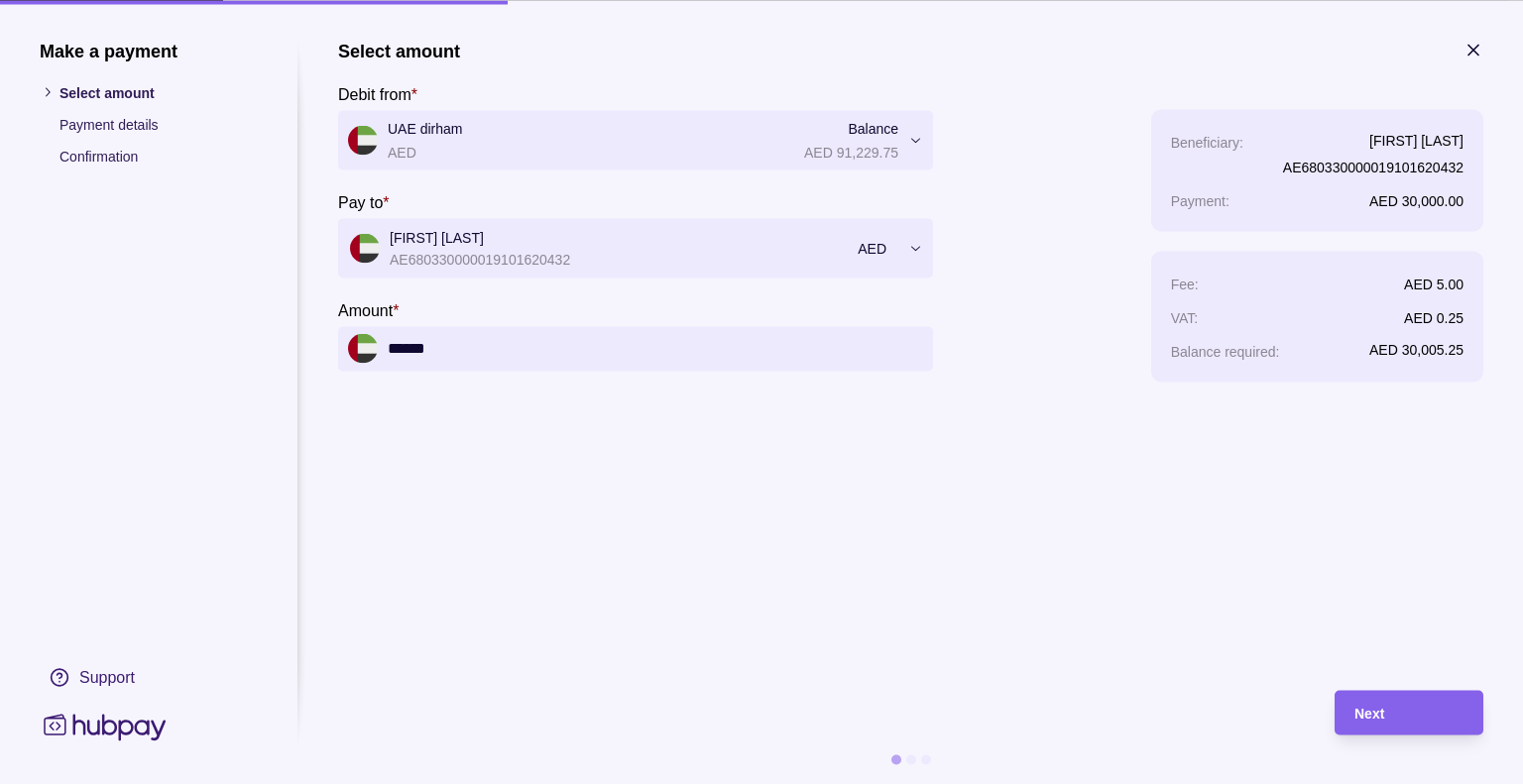 type on "******" 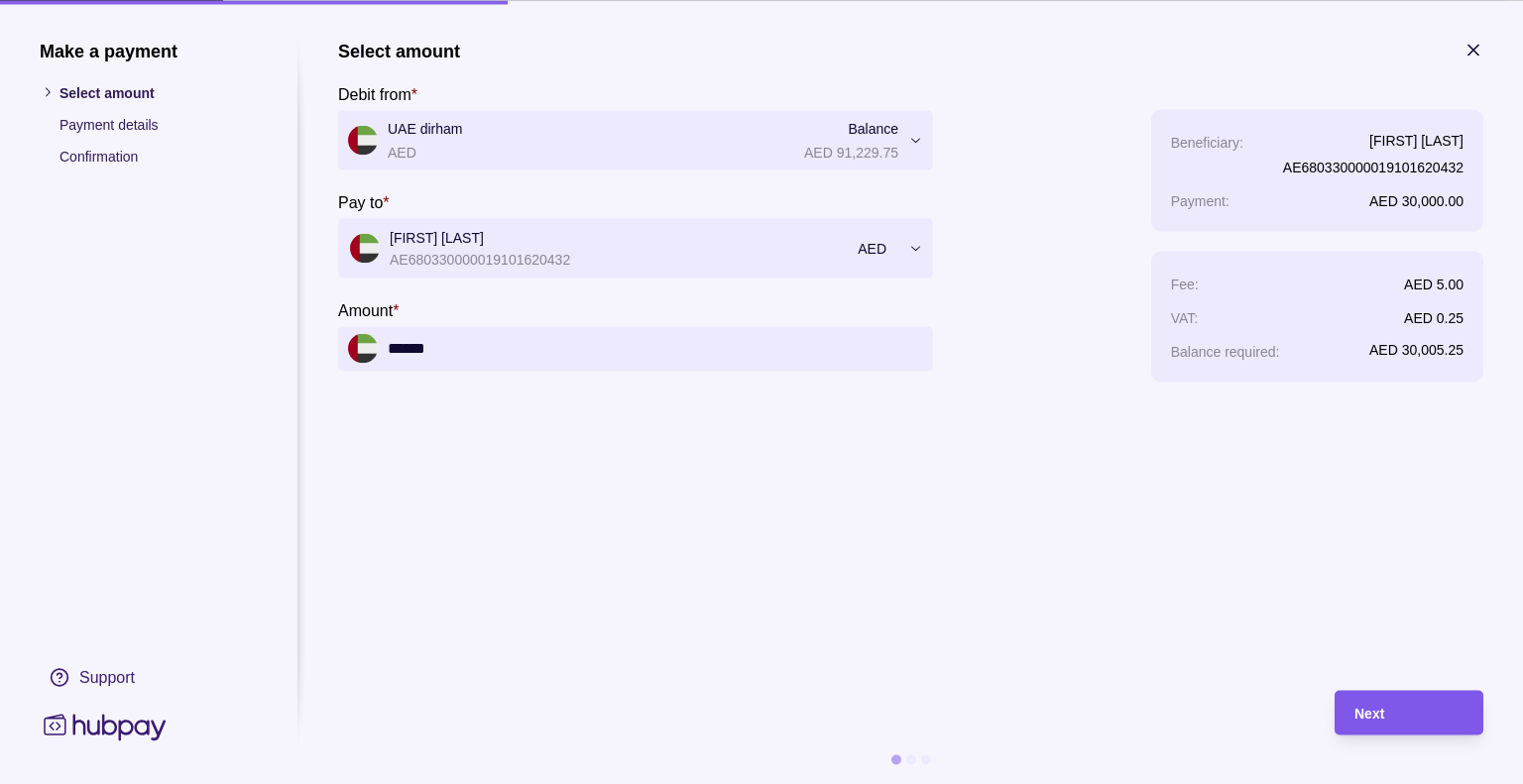 click on "Next" at bounding box center (1369, 714) 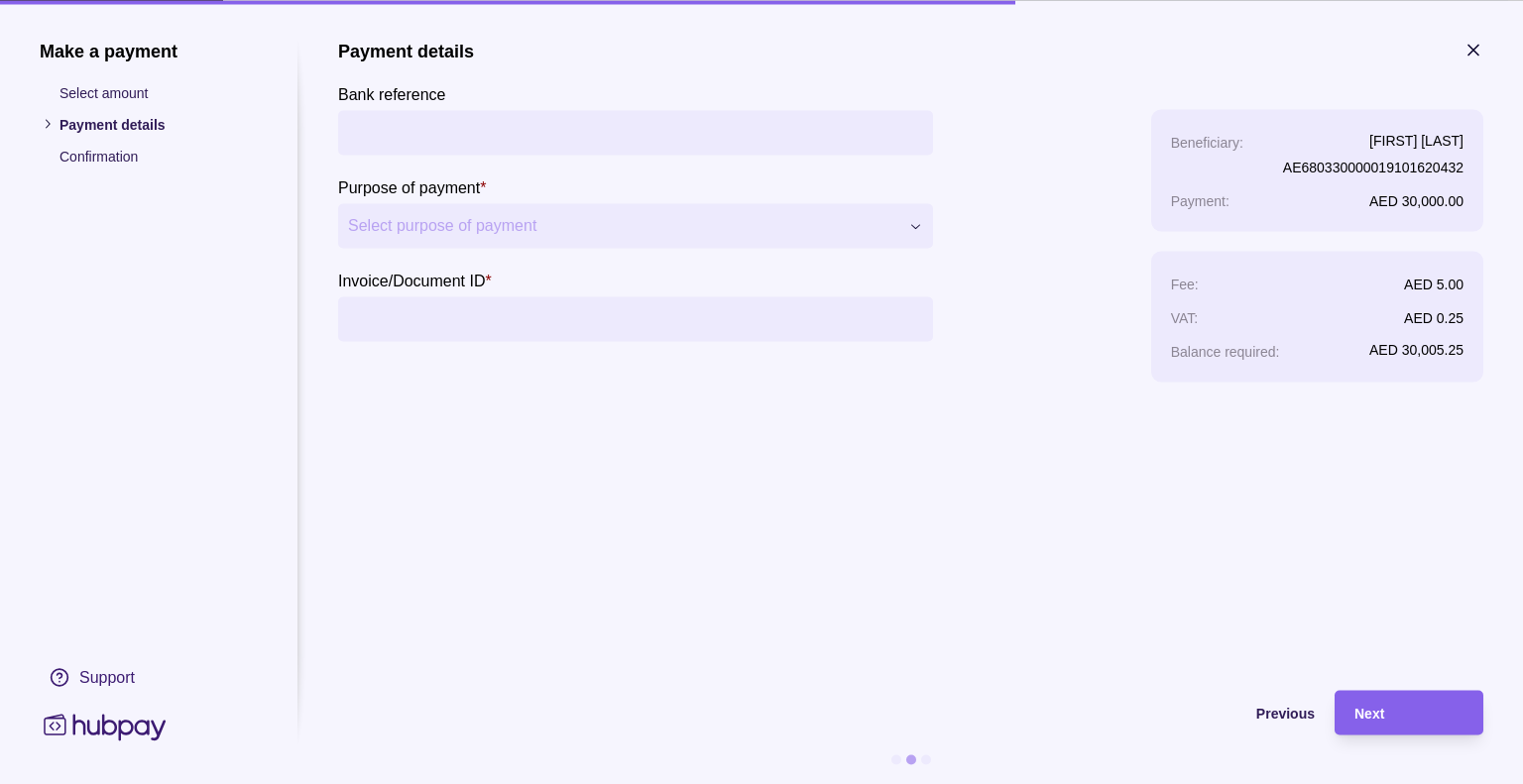 click on "Bank reference" at bounding box center [636, 132] 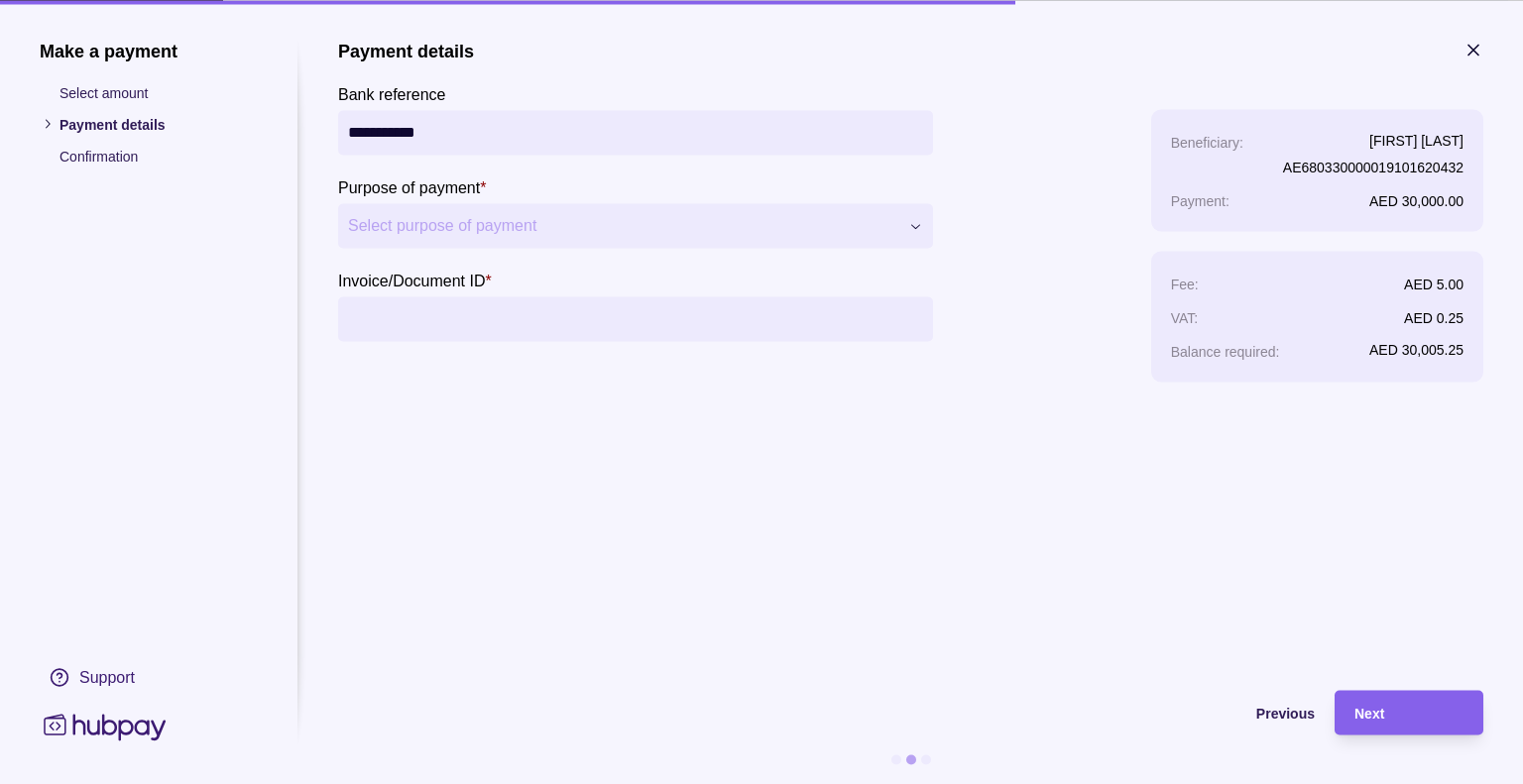 click on "**********" at bounding box center [754, 1050] 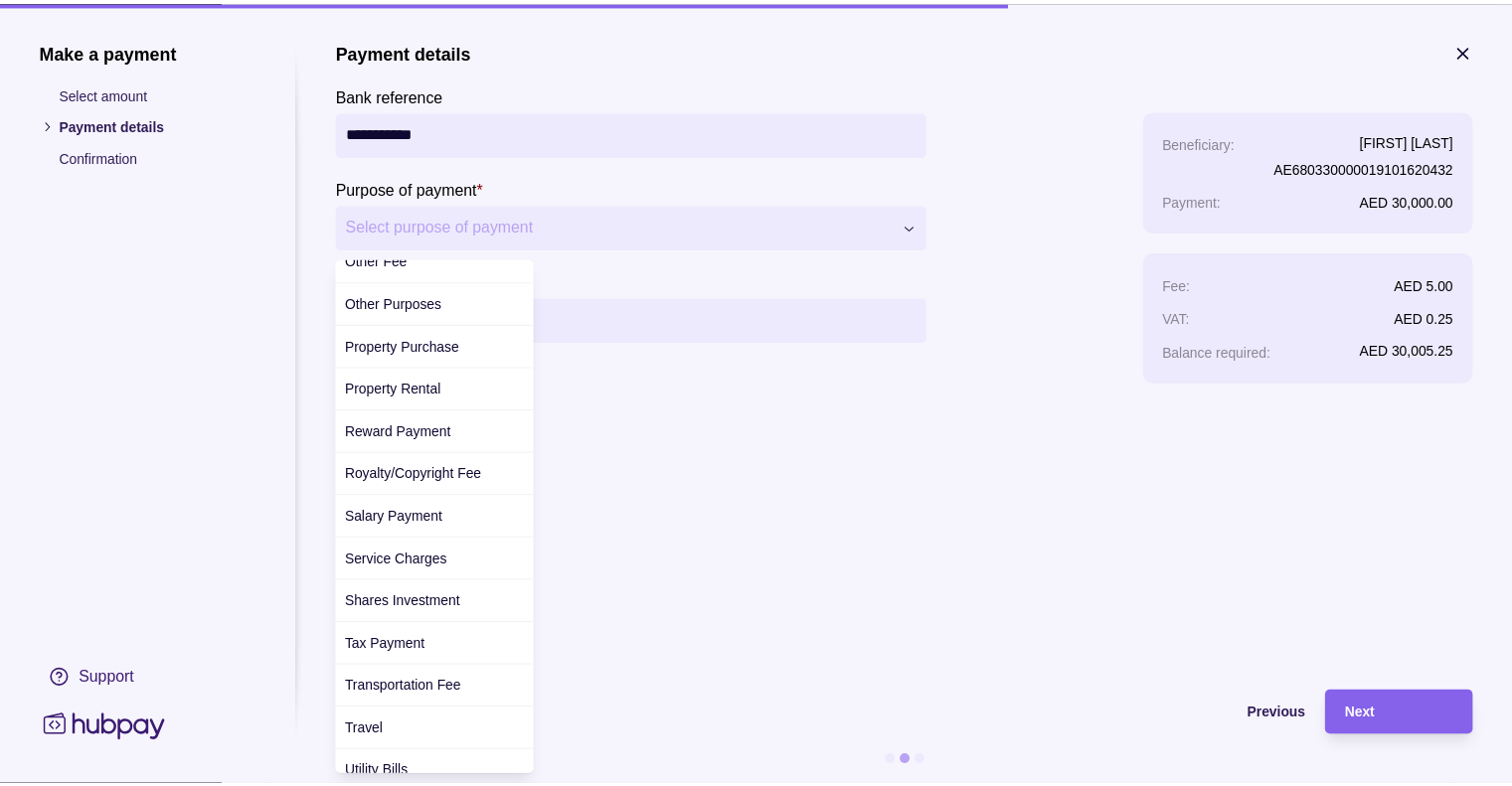 scroll, scrollTop: 662, scrollLeft: 0, axis: vertical 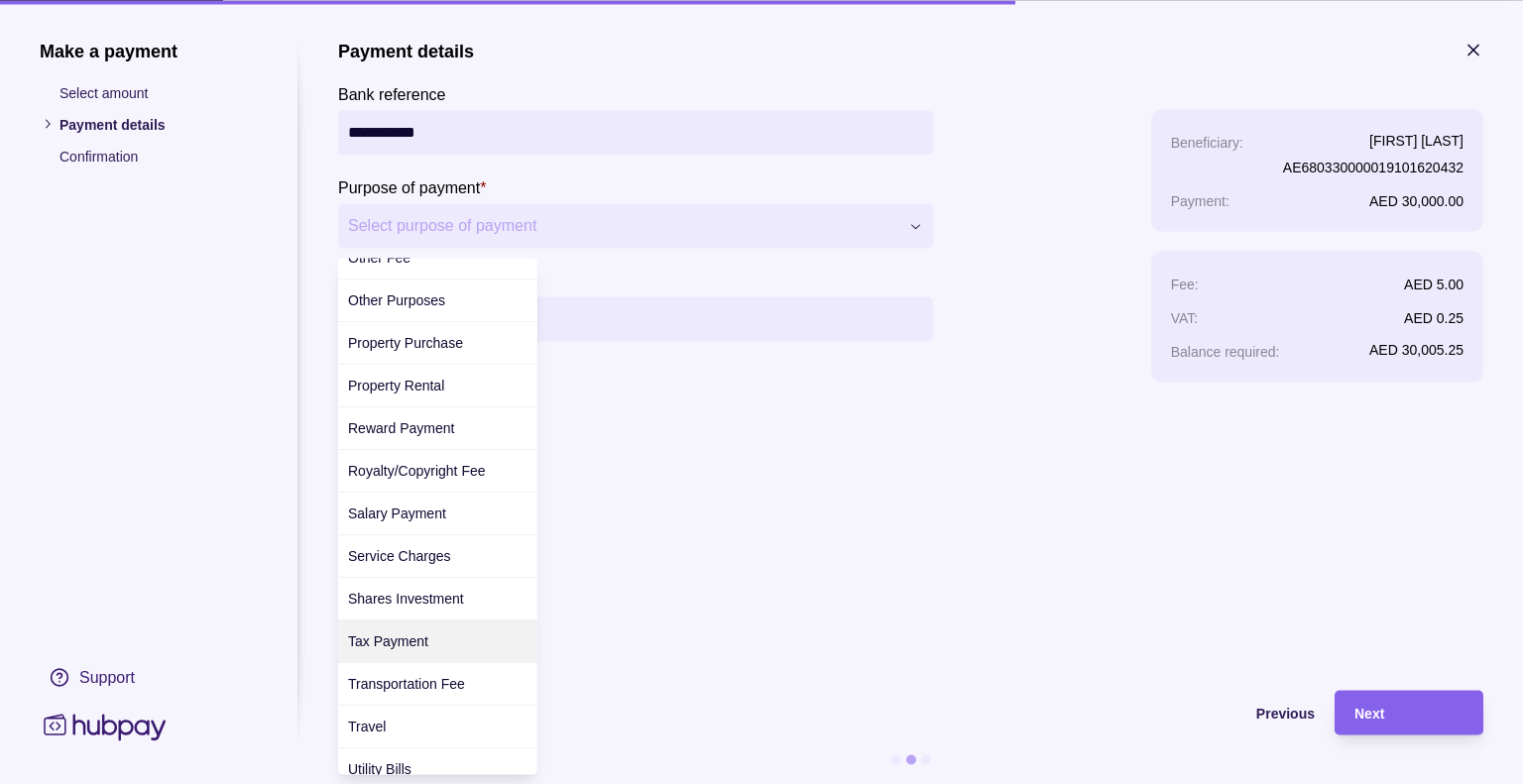 click at bounding box center (762, 392) 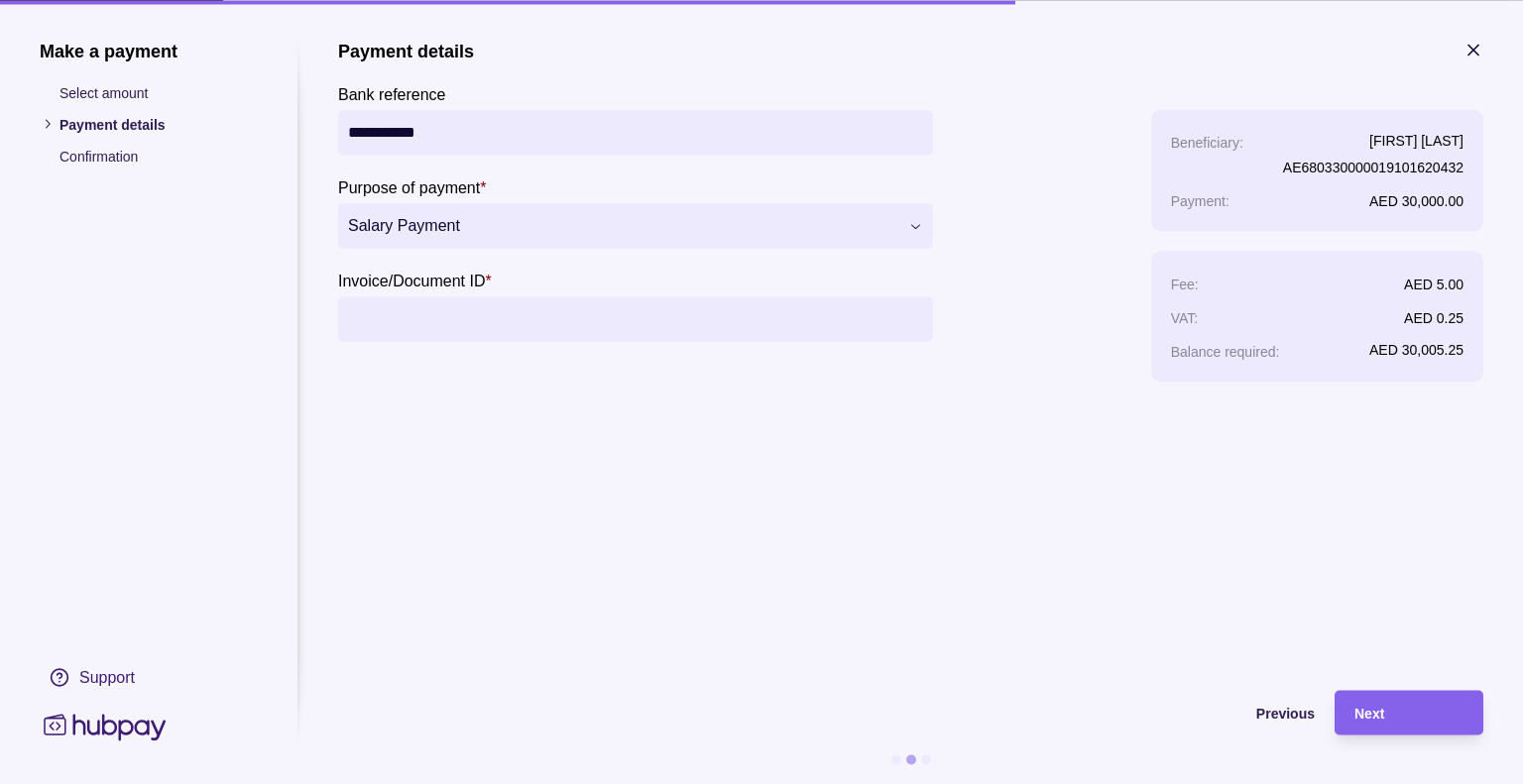 click on "Invoice/Document ID  *" at bounding box center (636, 318) 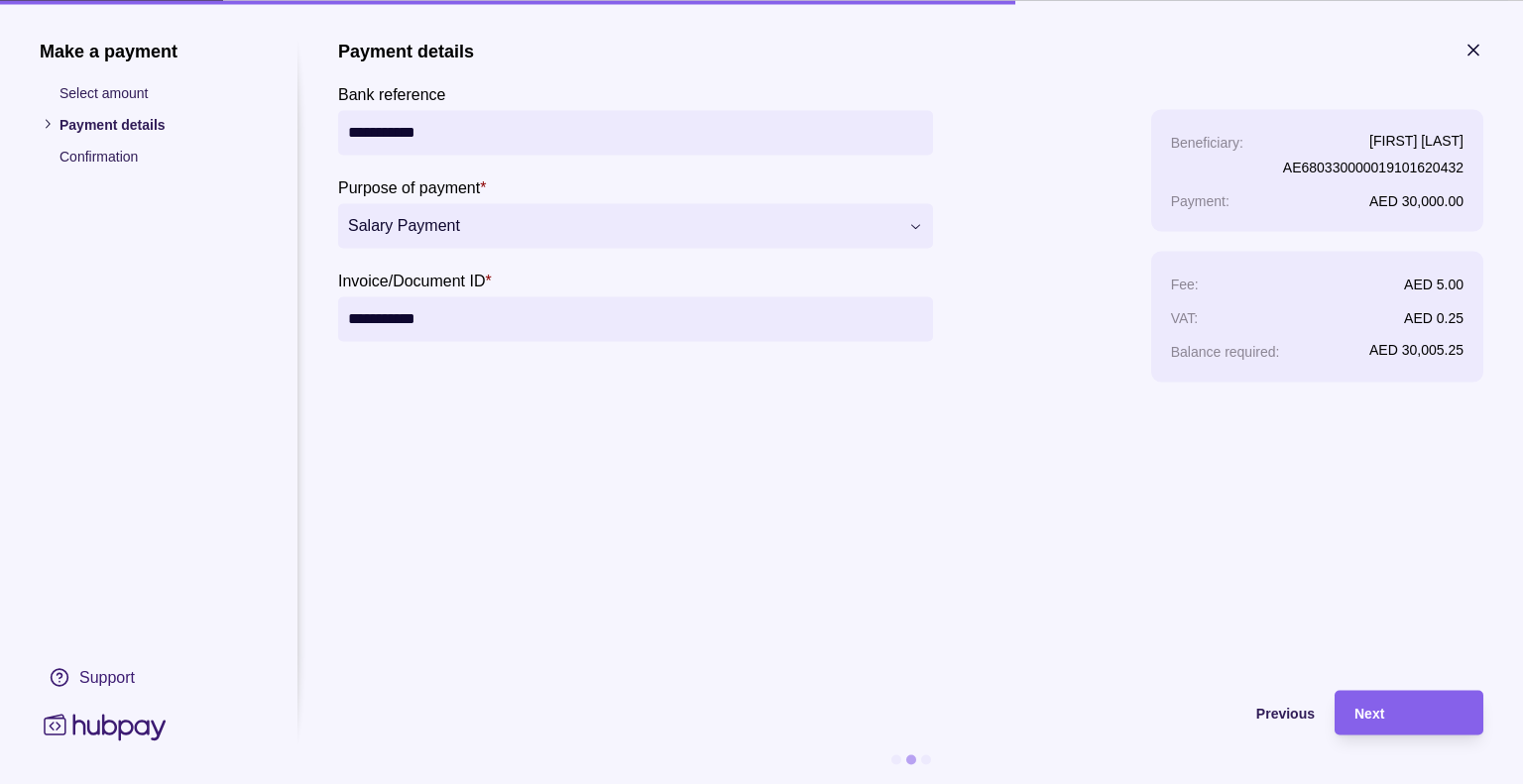 type on "**********" 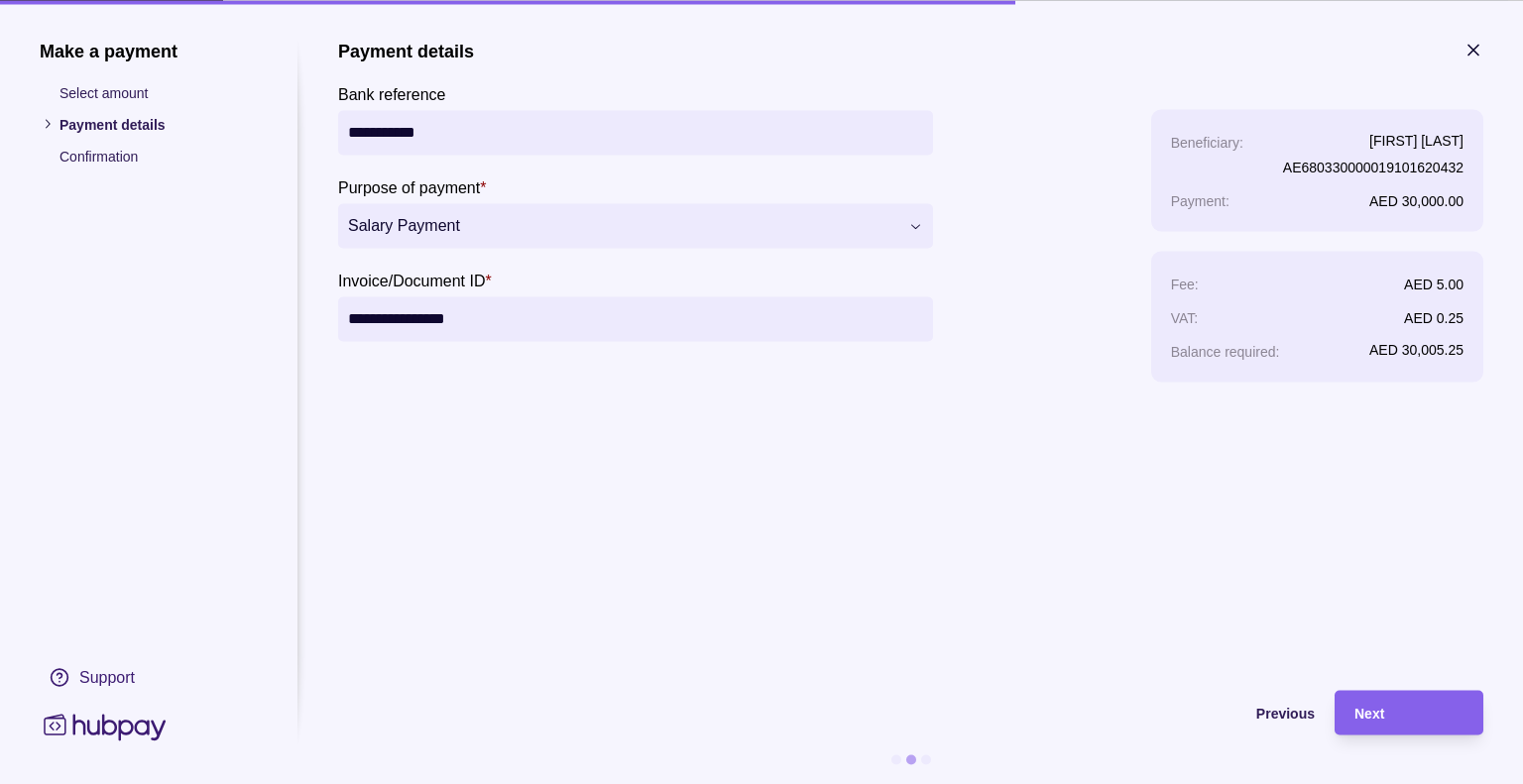 type on "**********" 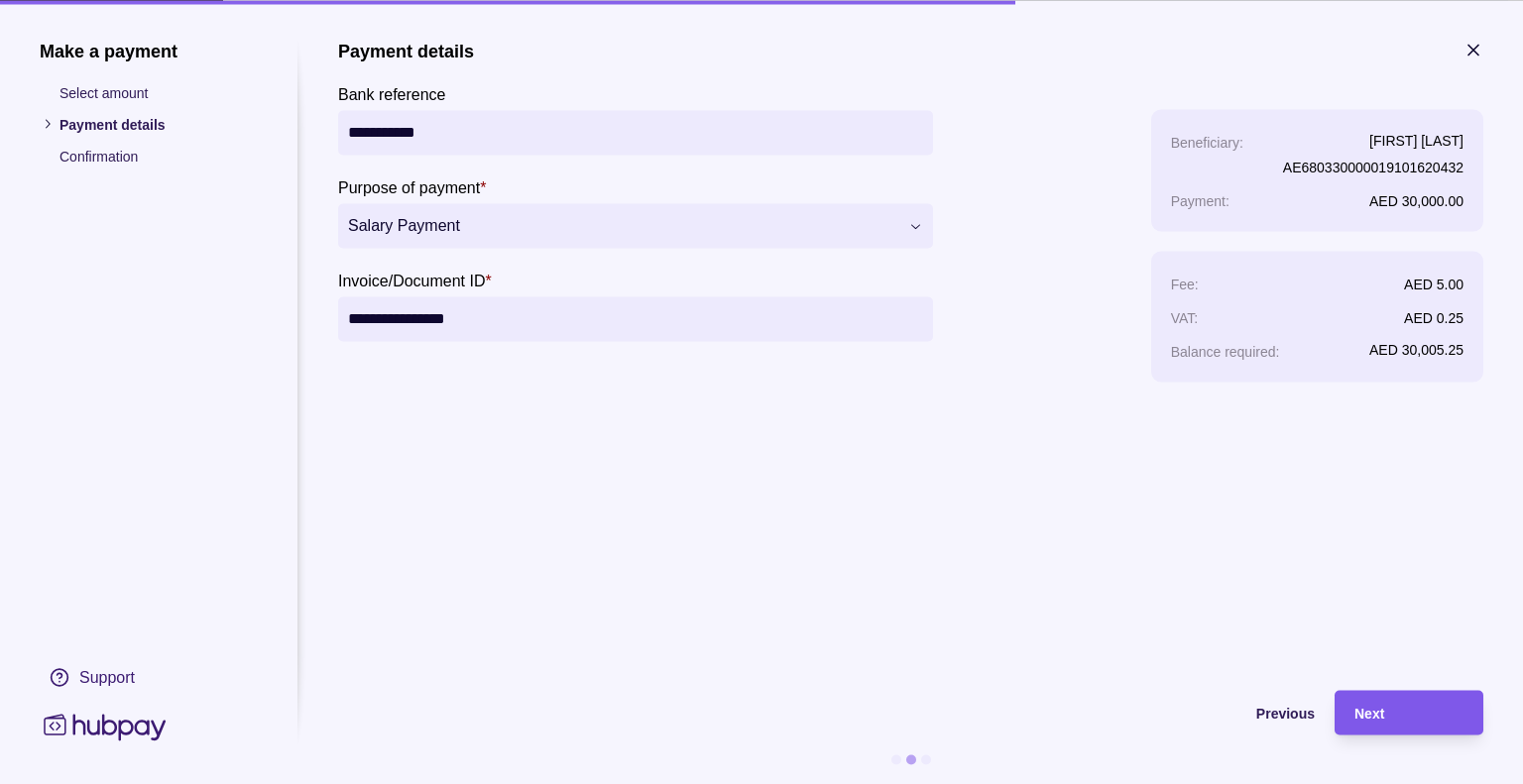 click on "Next" at bounding box center [1369, 714] 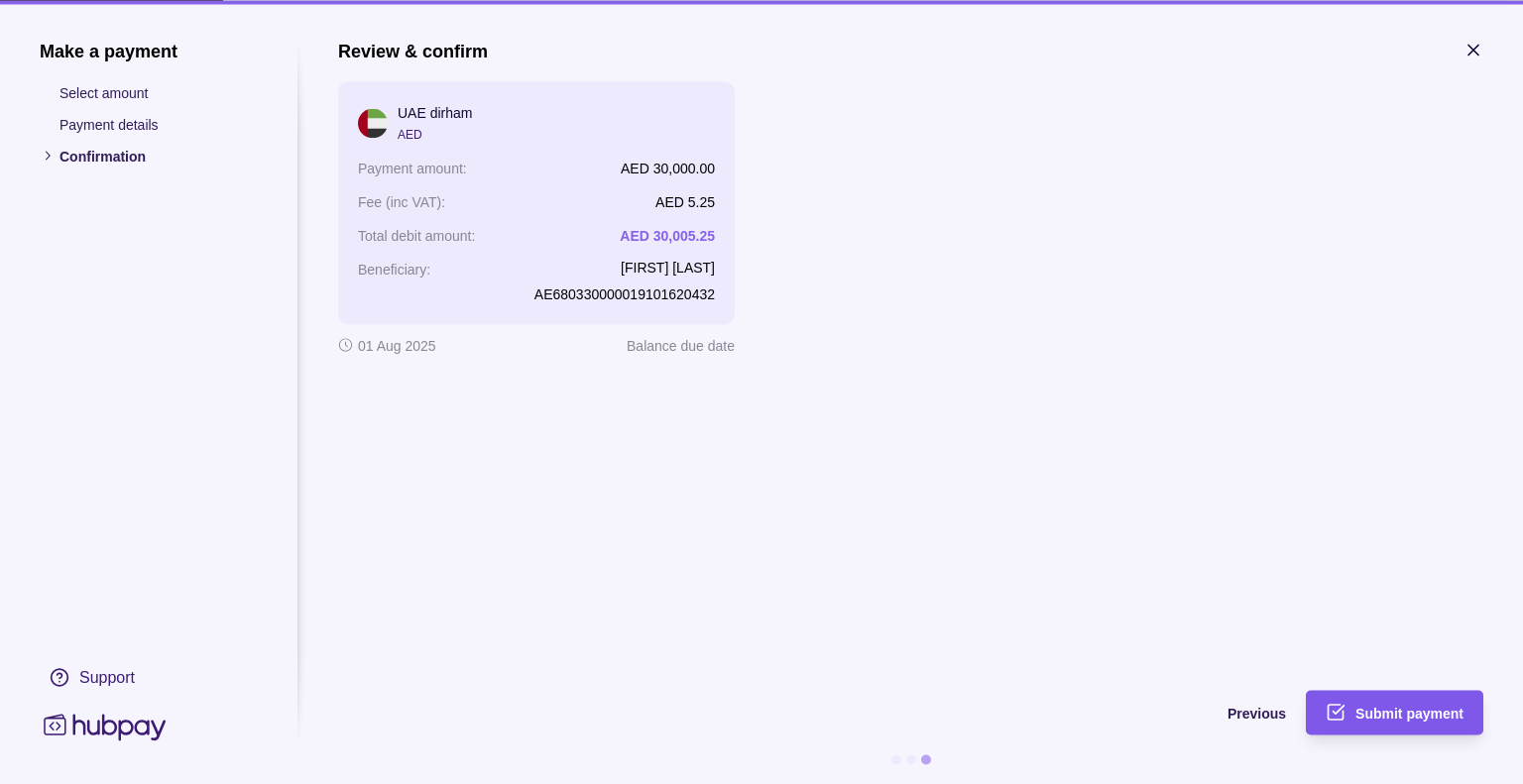 click on "Submit payment" at bounding box center (1409, 714) 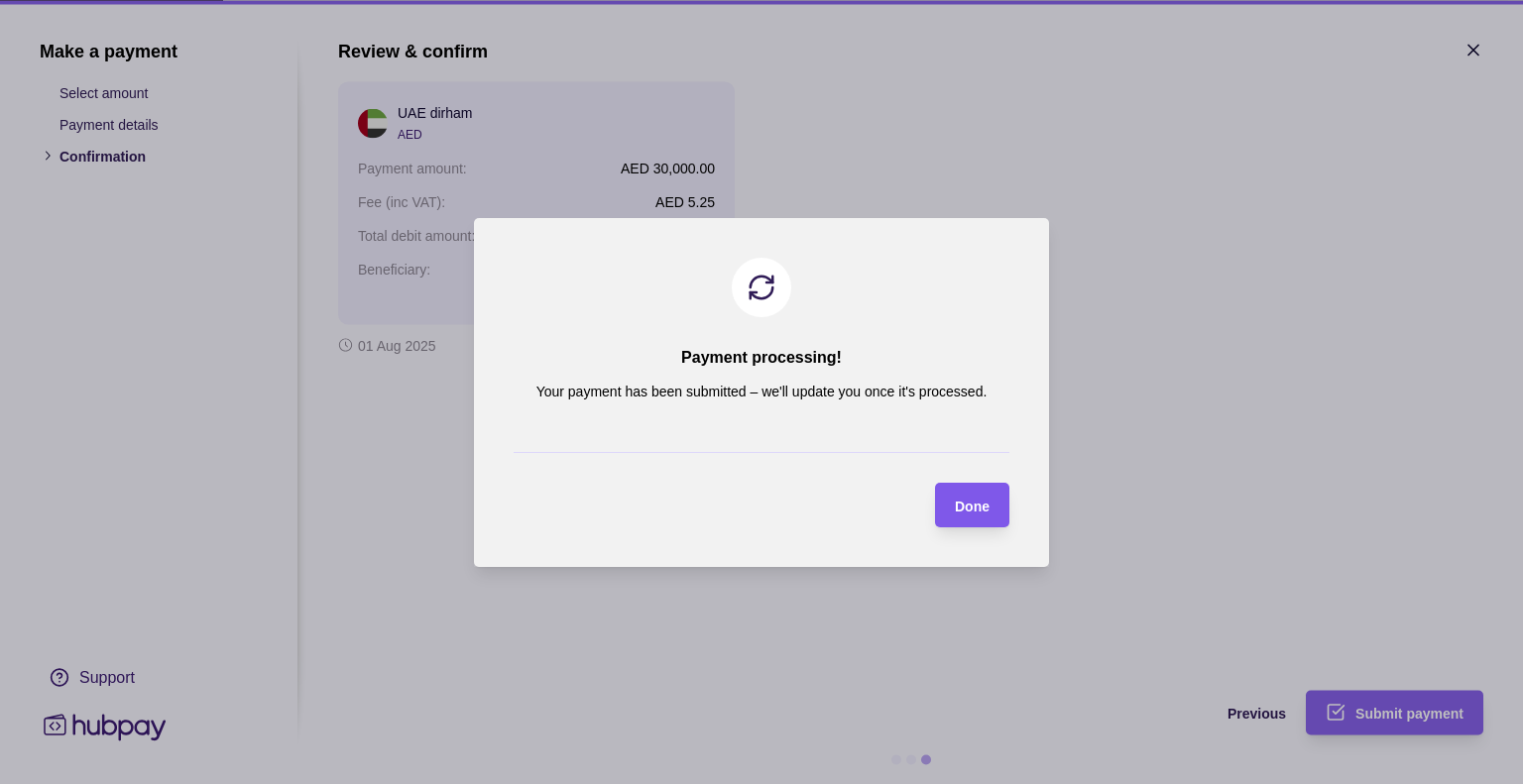 click on "Done" at bounding box center [957, 504] 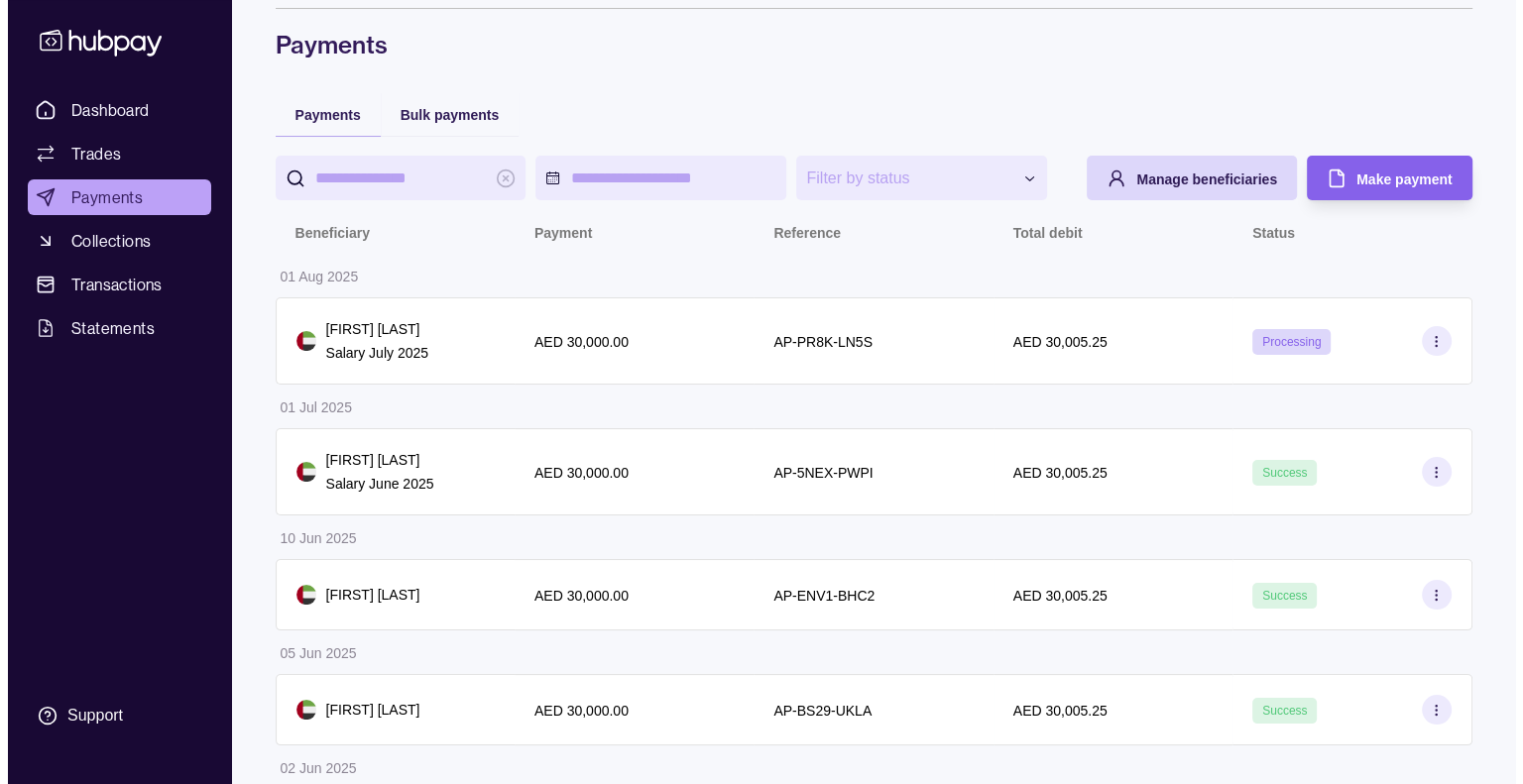 scroll, scrollTop: 0, scrollLeft: 0, axis: both 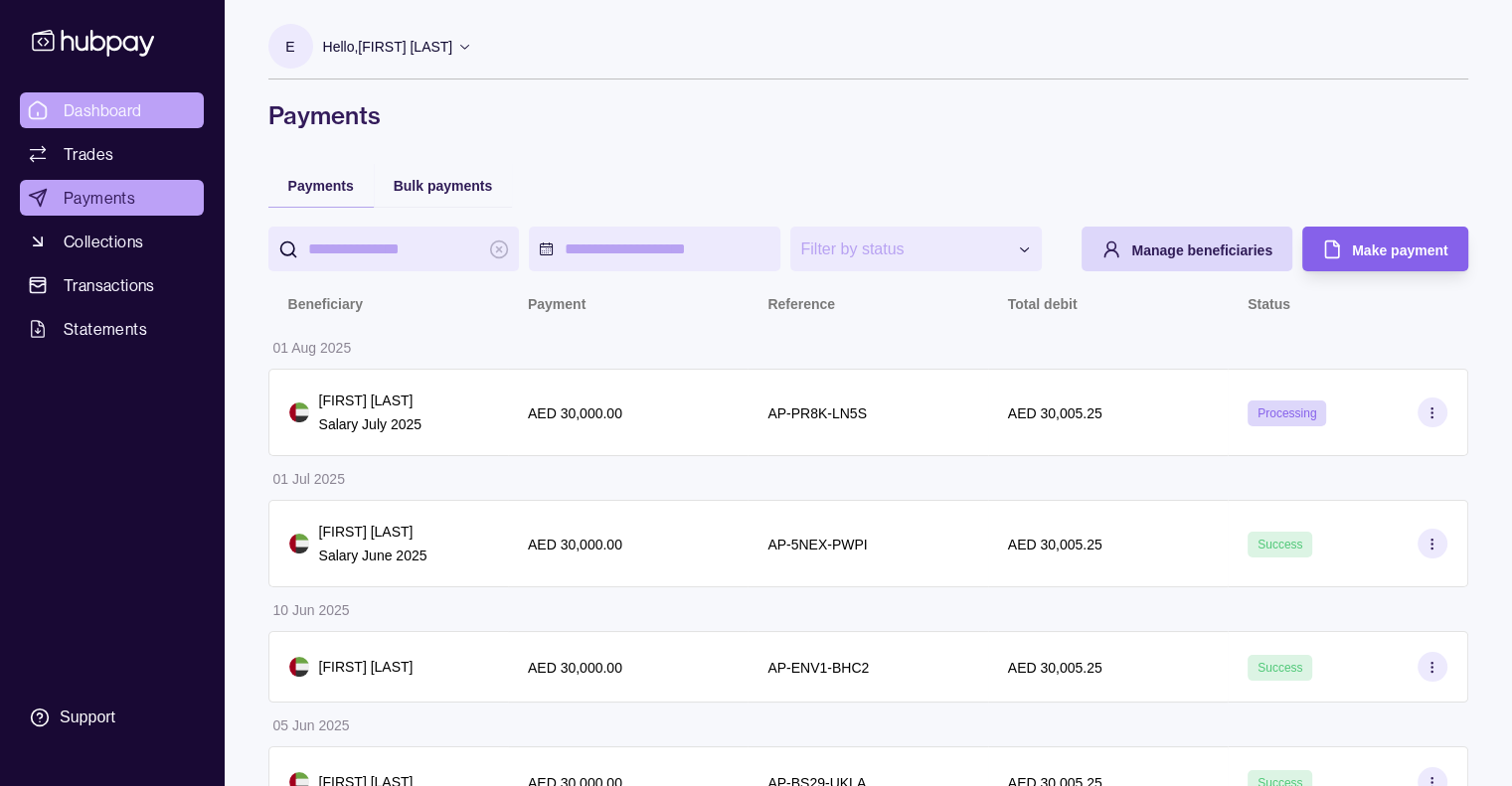 click on "Dashboard" at bounding box center (102, 110) 